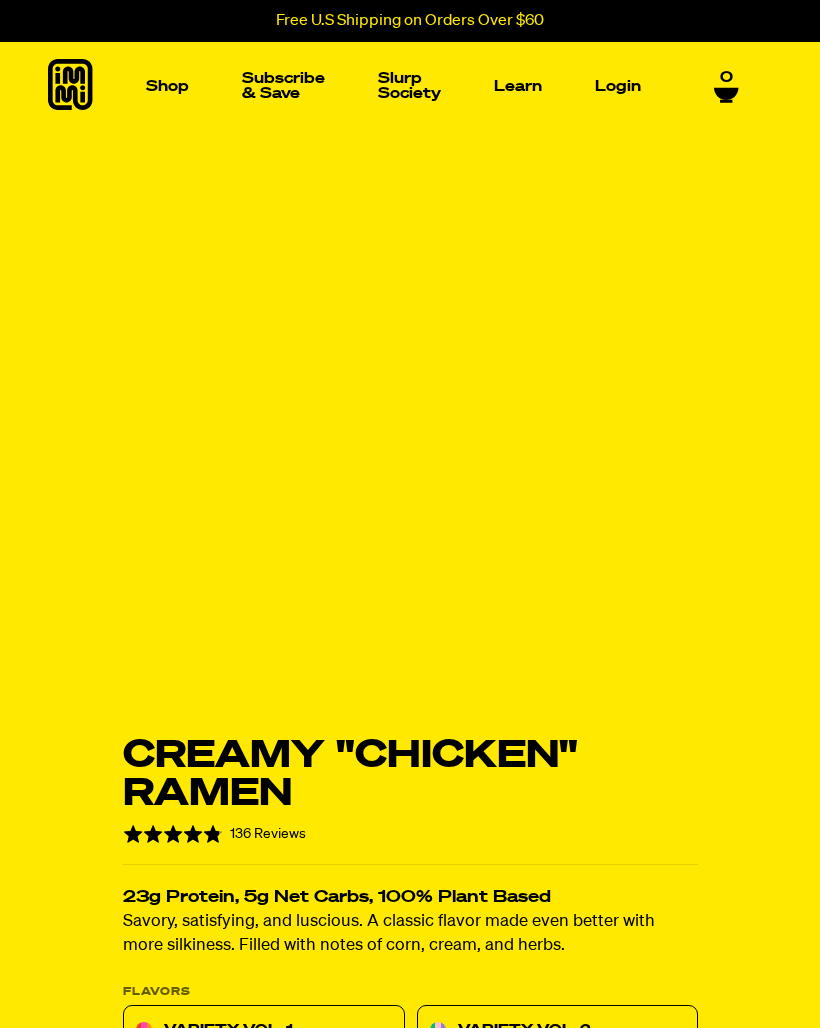 scroll, scrollTop: 0, scrollLeft: 0, axis: both 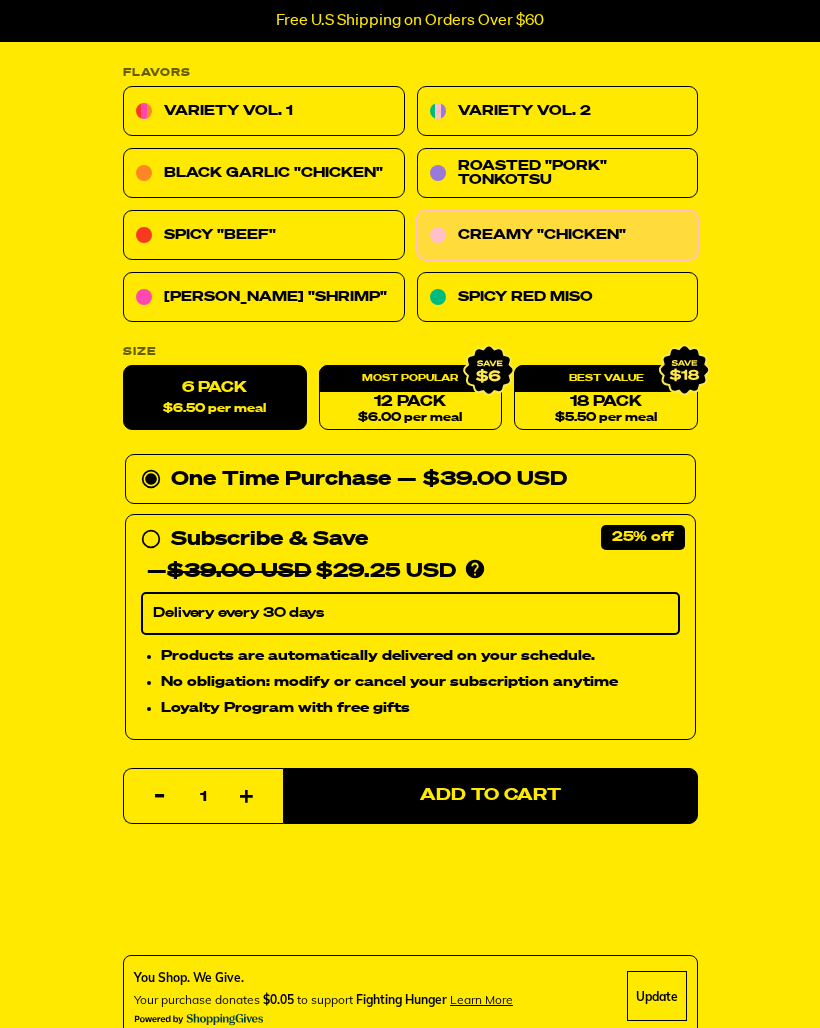 click on "Add to Cart" at bounding box center (490, 796) 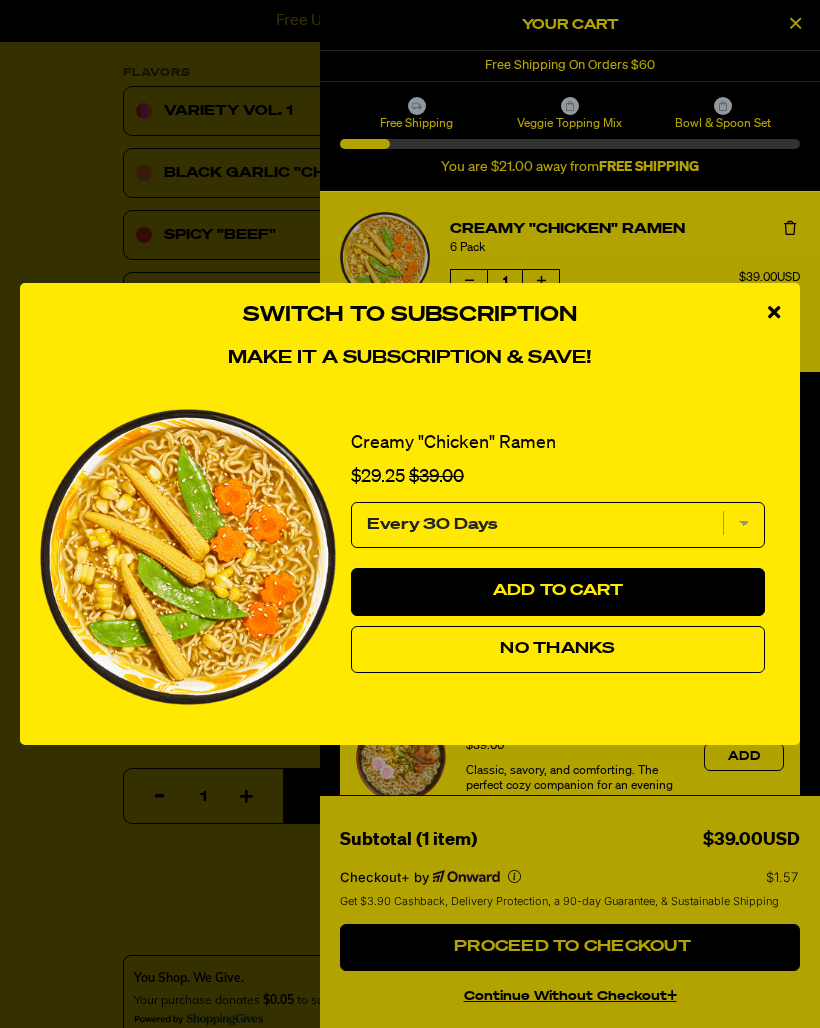 click at bounding box center [774, 312] 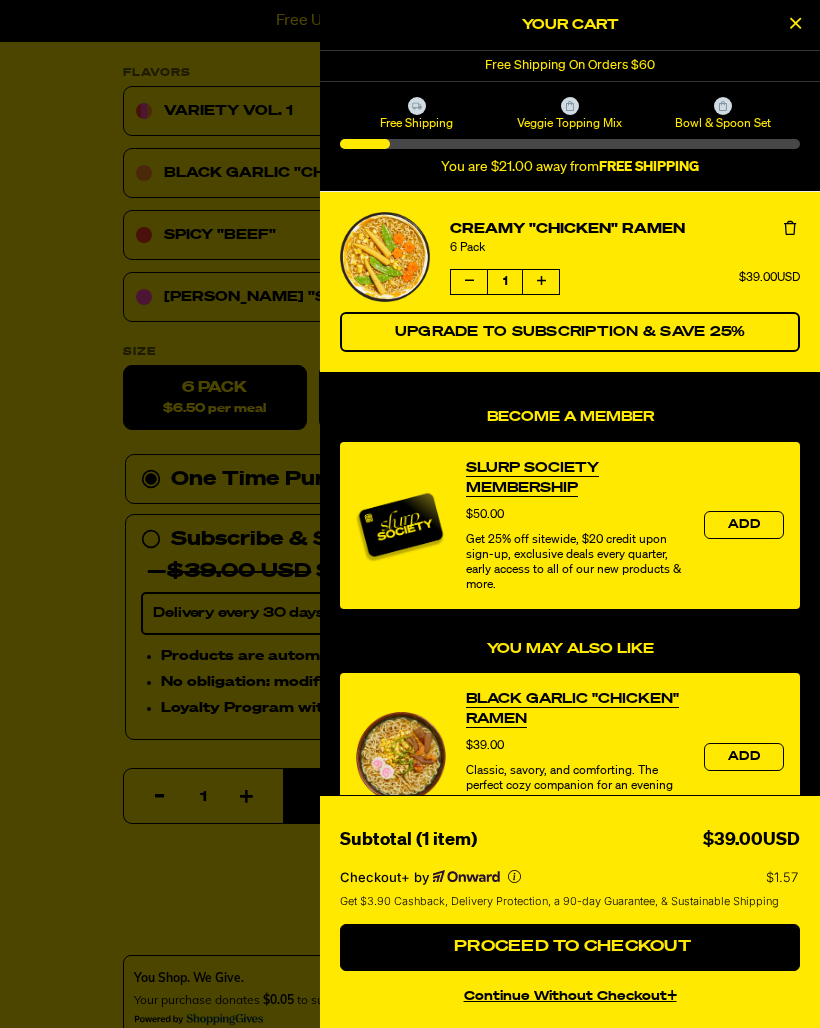 click on "Quantity of Creamy "Chicken" Ramen
1" at bounding box center (505, 282) 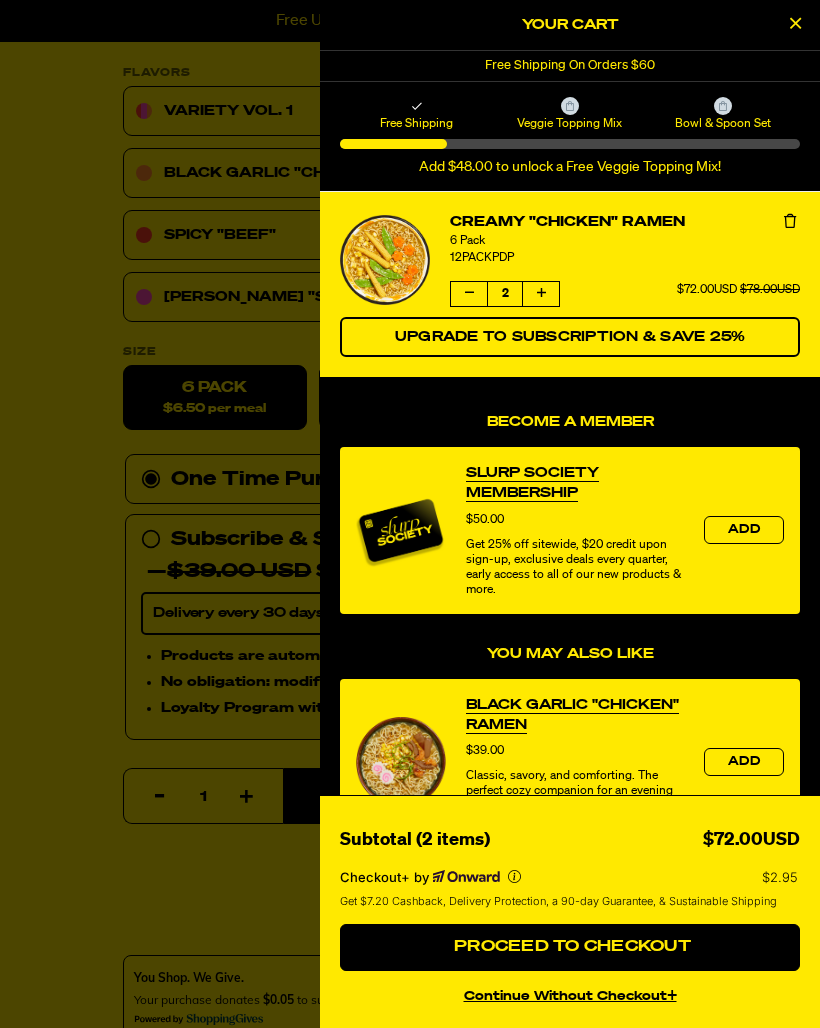 click on "Proceed to Checkout" at bounding box center [570, 947] 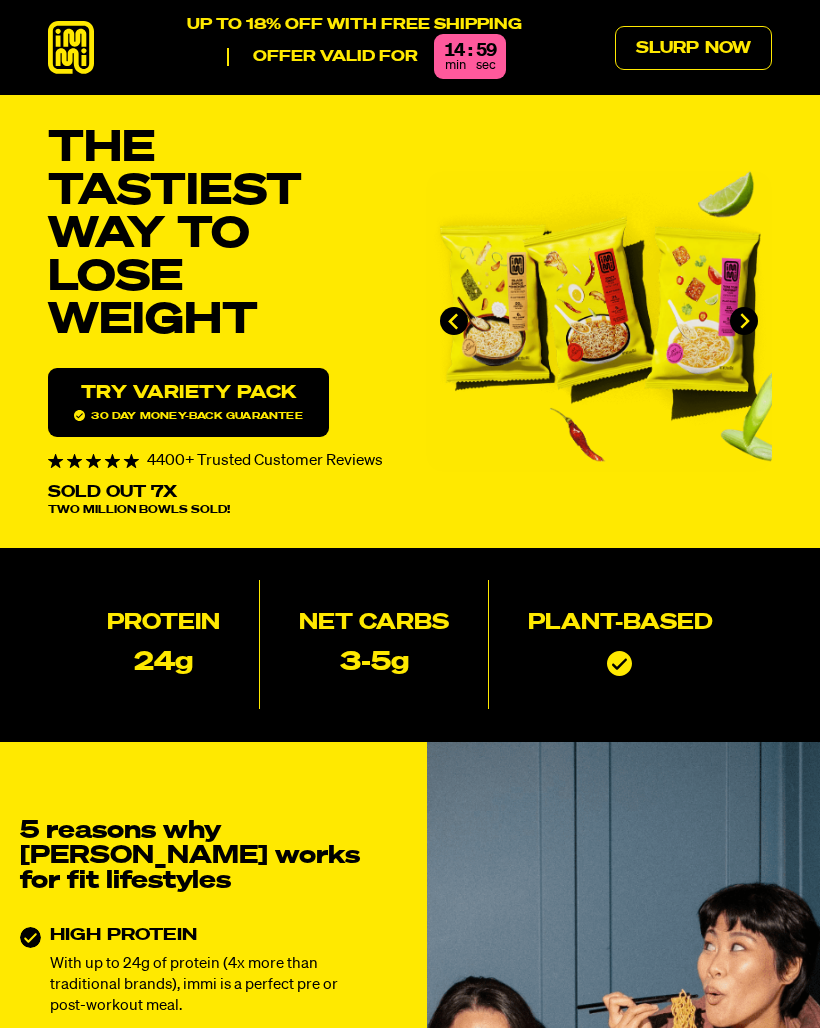 scroll, scrollTop: 0, scrollLeft: 0, axis: both 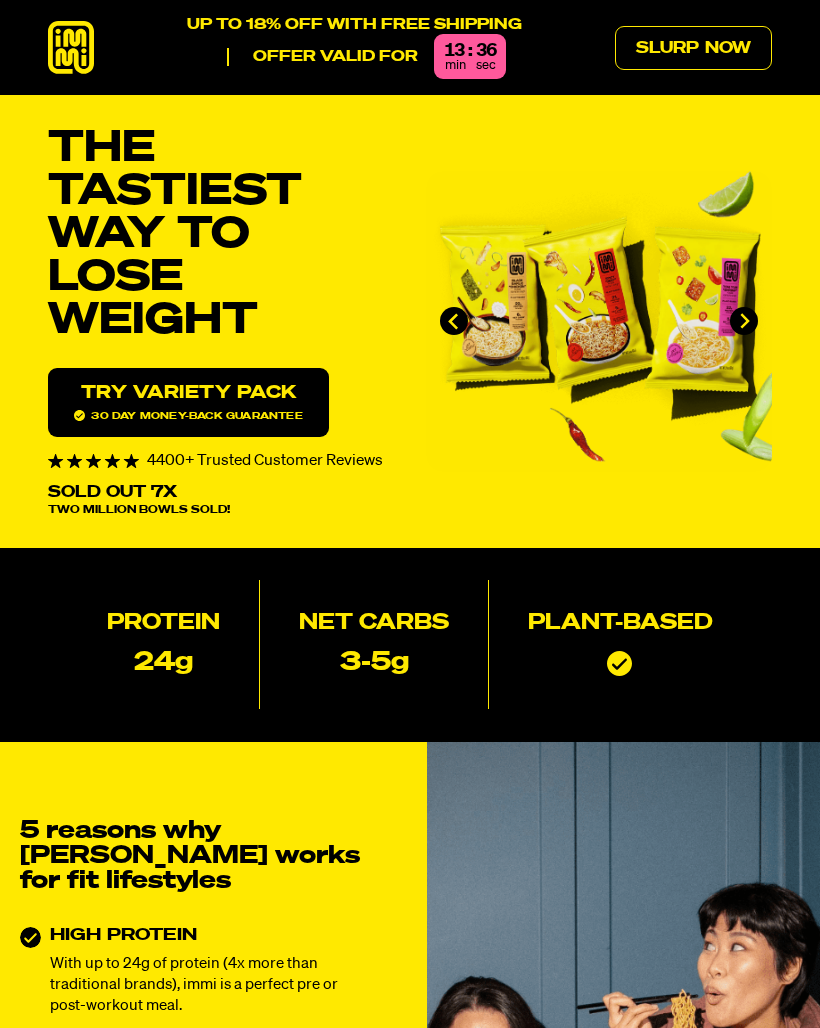 click on "30 day money-back guarantee" at bounding box center [188, 415] 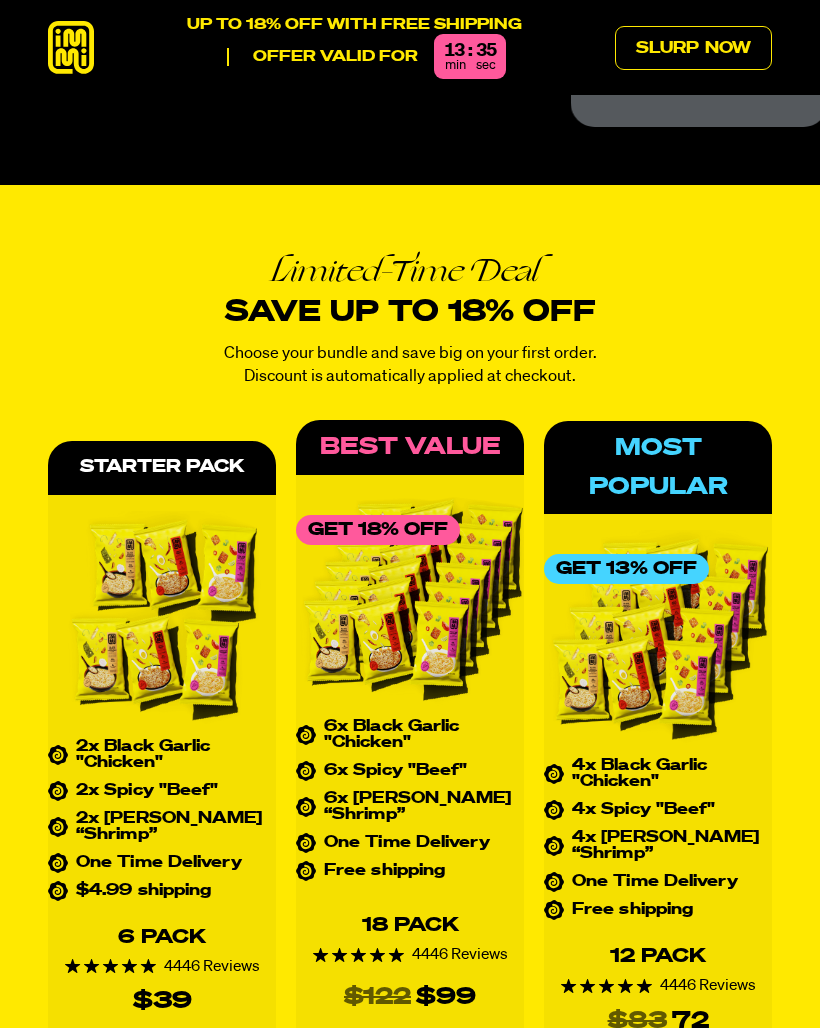 scroll, scrollTop: 7423, scrollLeft: 0, axis: vertical 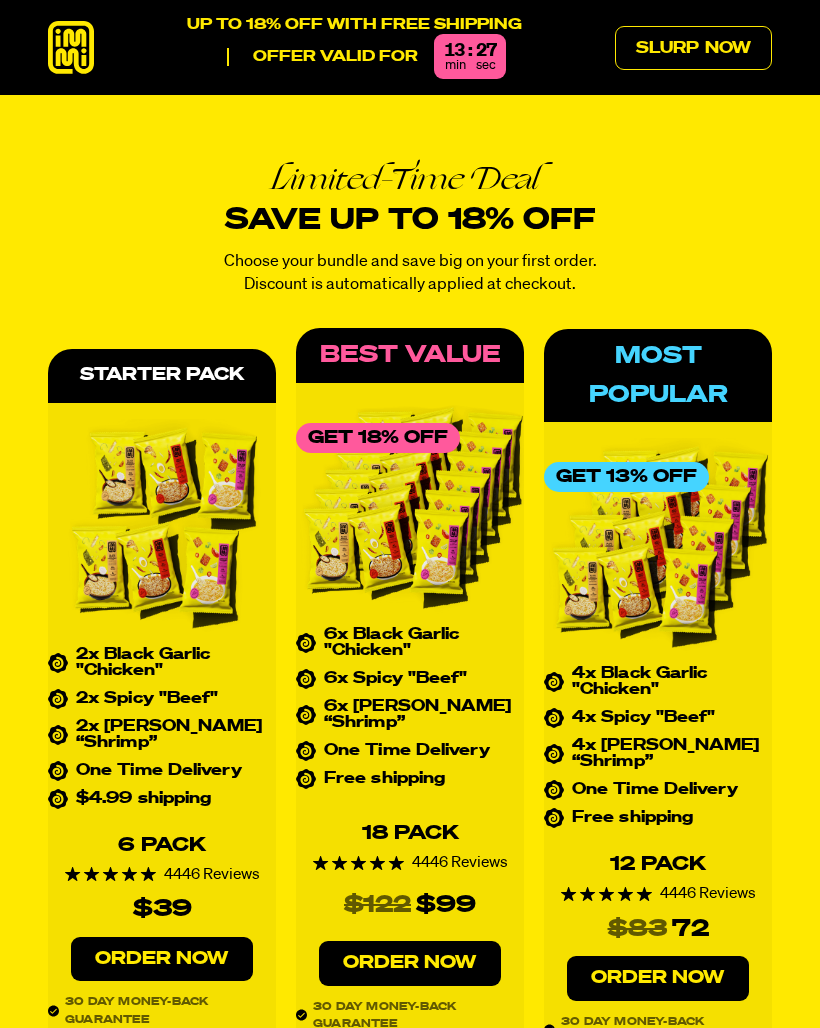 click on "Slurp Now" at bounding box center [693, 48] 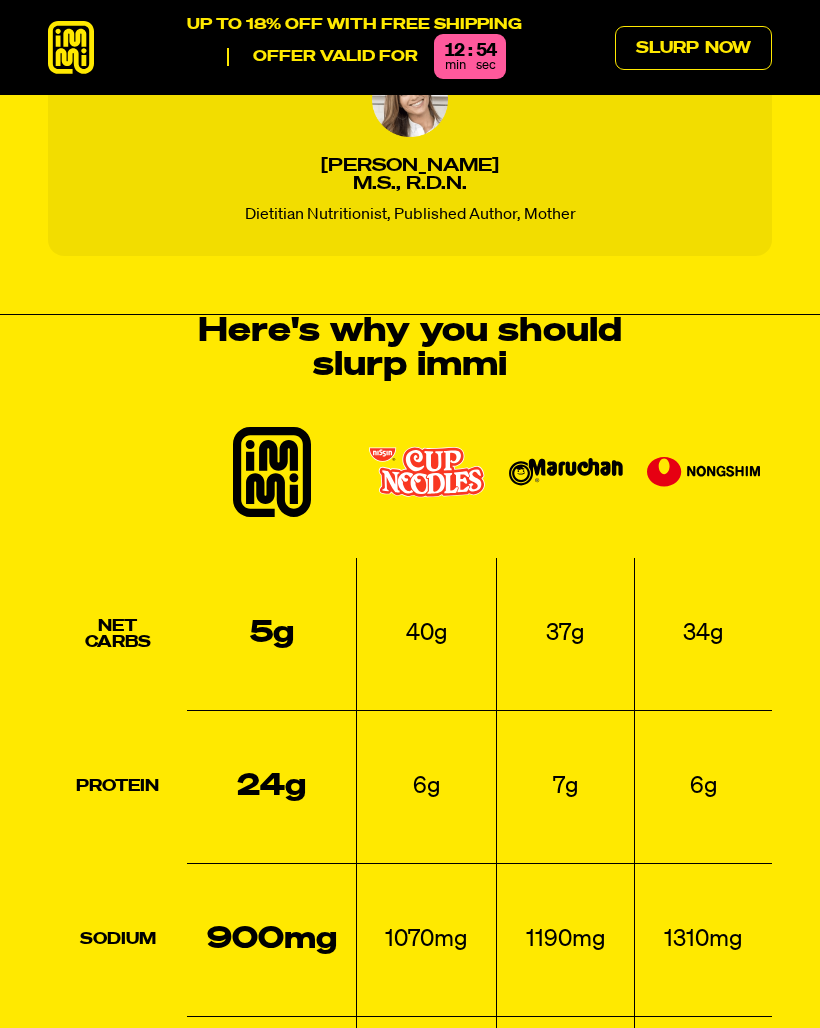 scroll, scrollTop: 1636, scrollLeft: 0, axis: vertical 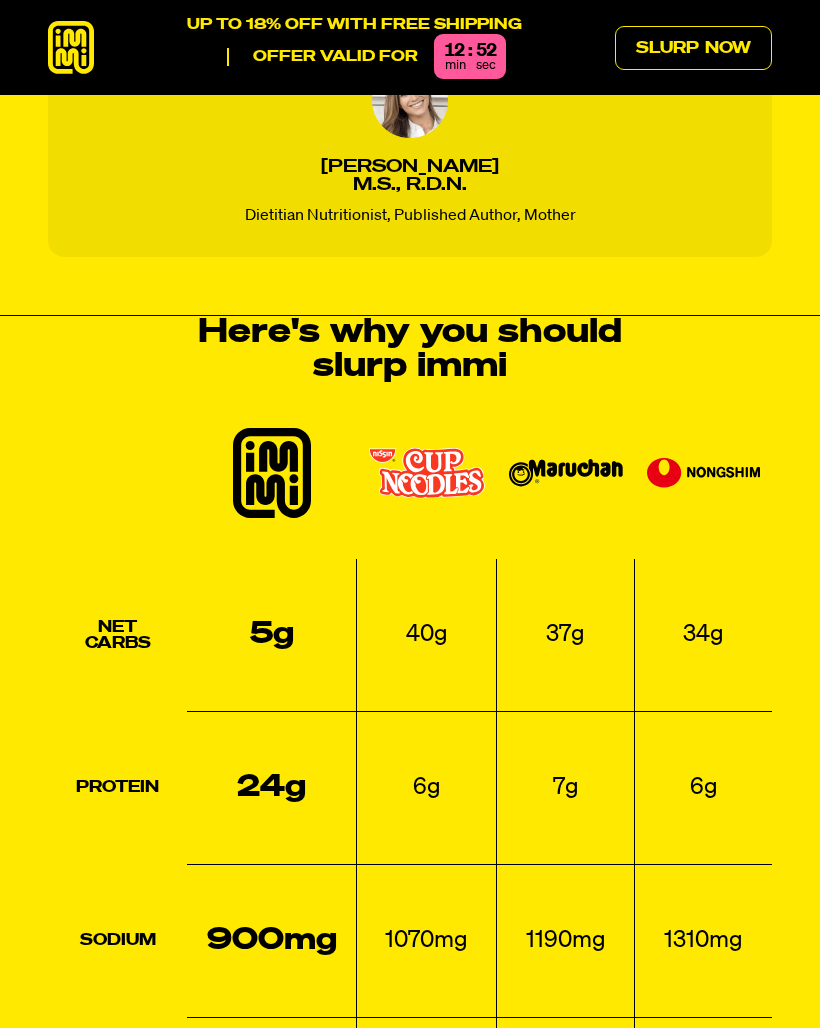 click at bounding box center [272, 473] 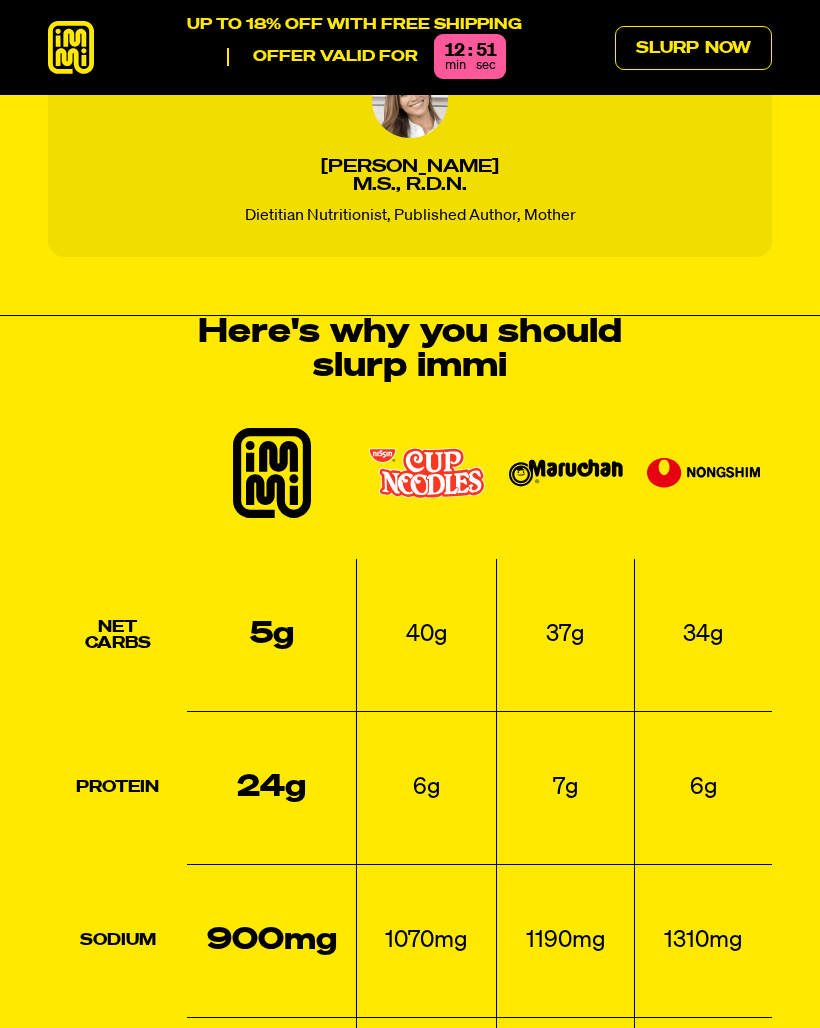 click at bounding box center (272, 473) 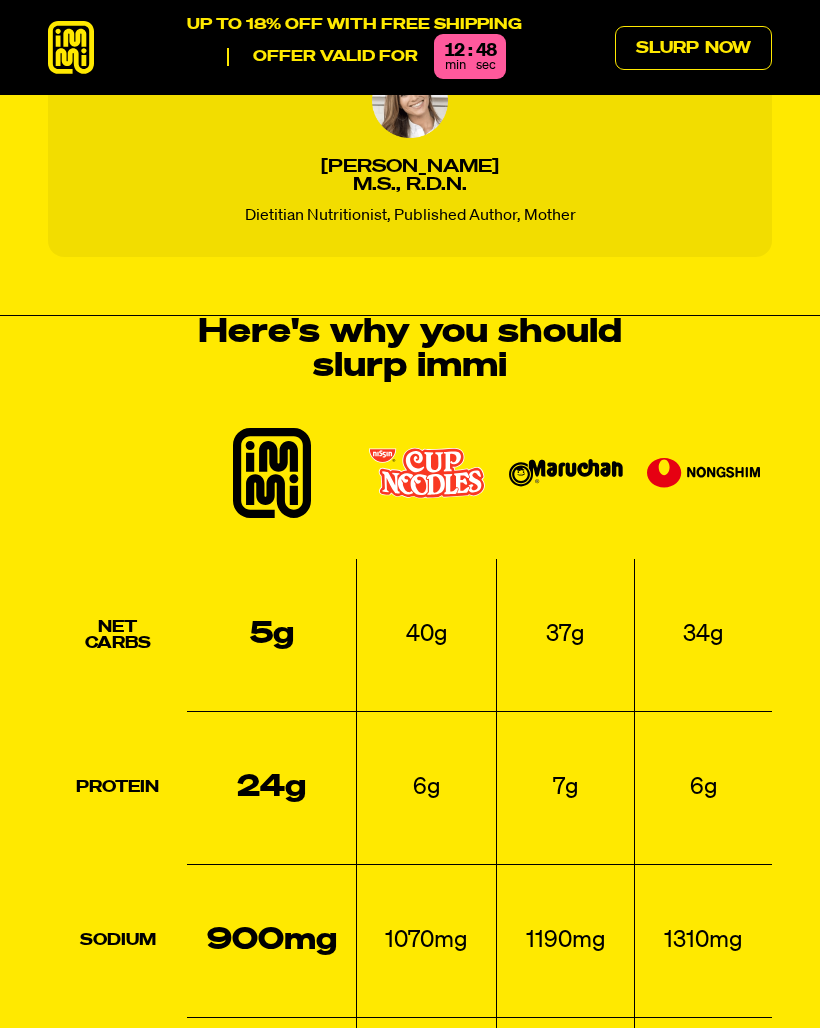 click at bounding box center [272, 473] 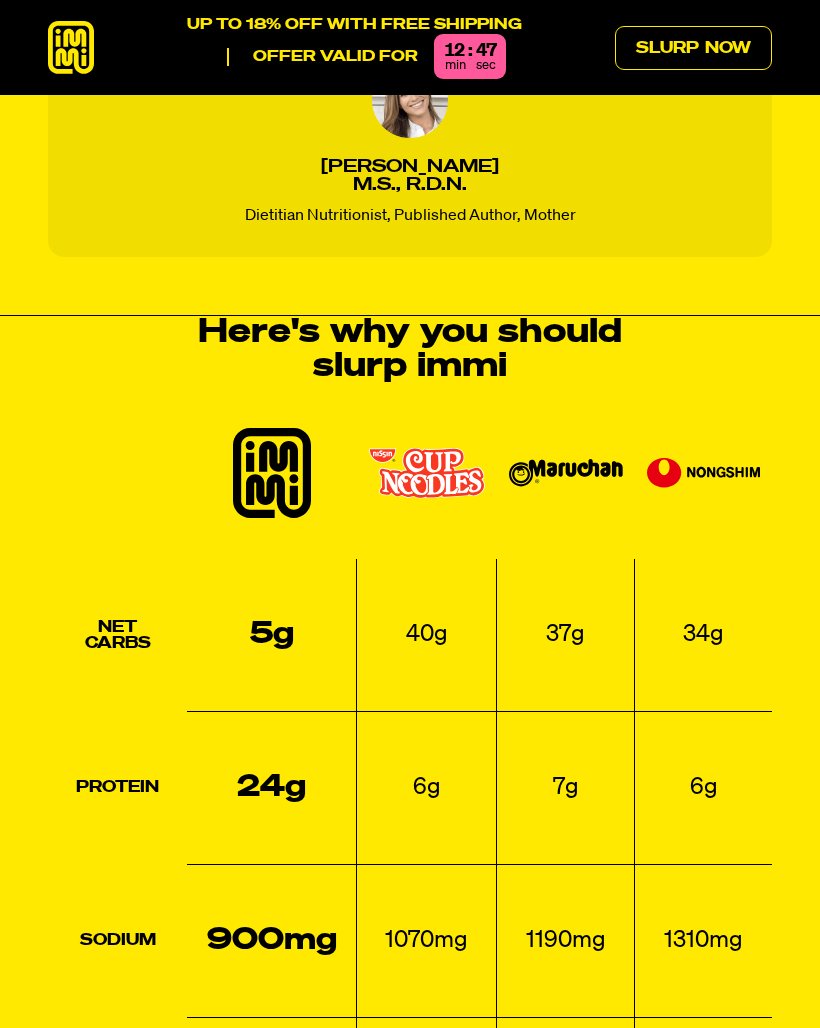 click at bounding box center [272, 473] 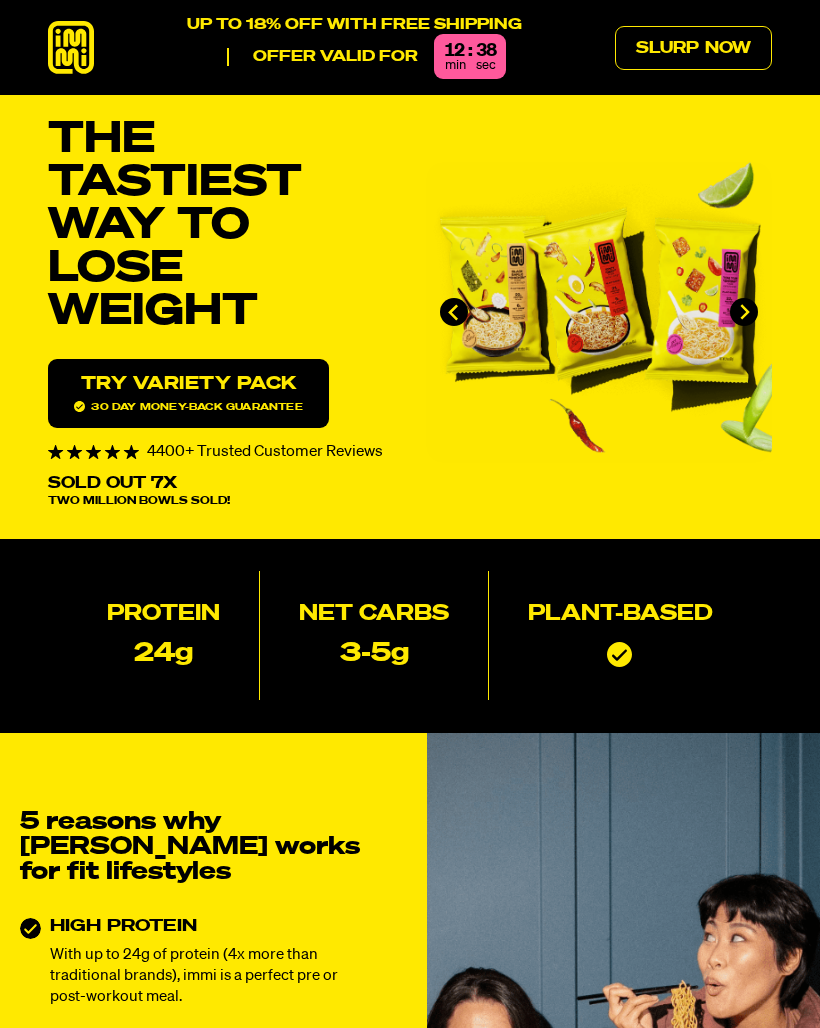 scroll, scrollTop: 0, scrollLeft: 0, axis: both 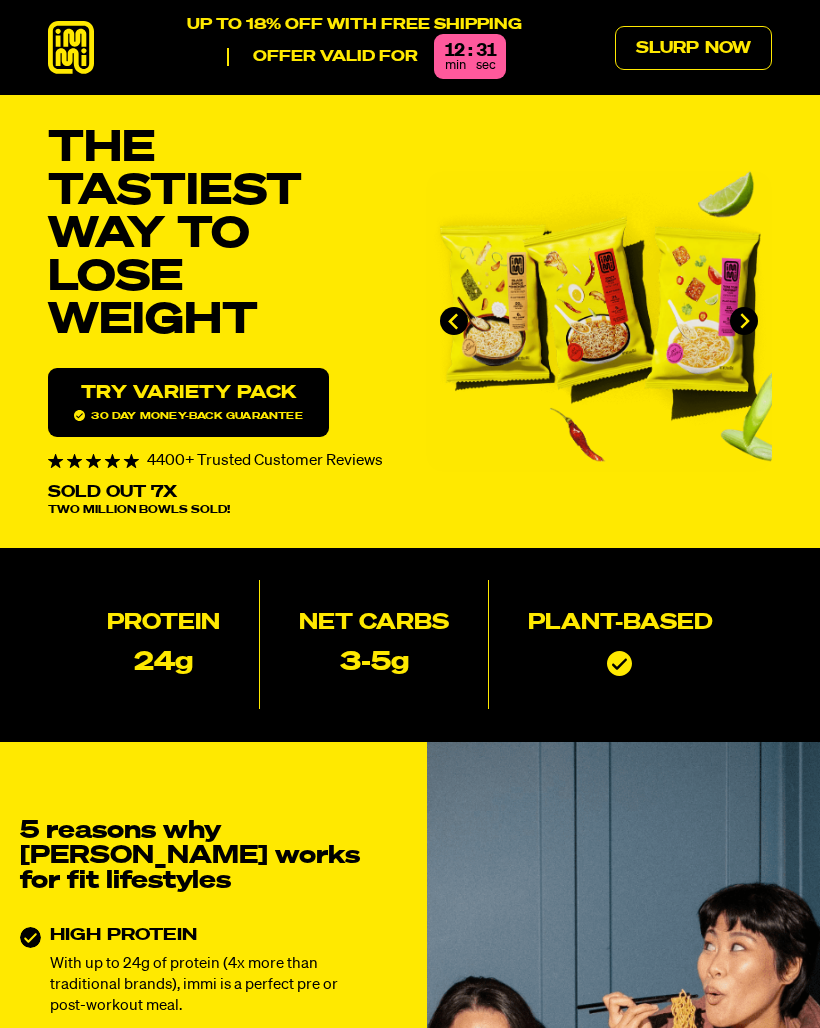 click on "Try variety Pack   30 day money-back guarantee" at bounding box center (188, 402) 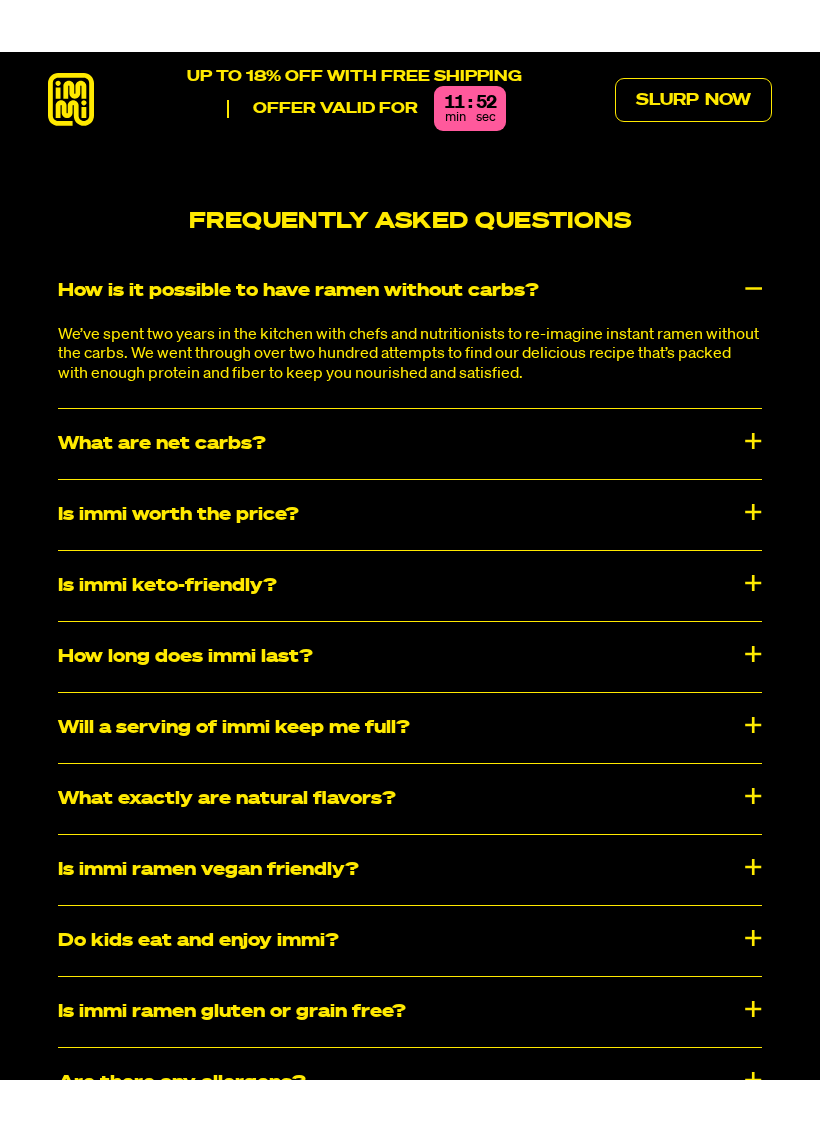 scroll, scrollTop: 8767, scrollLeft: 0, axis: vertical 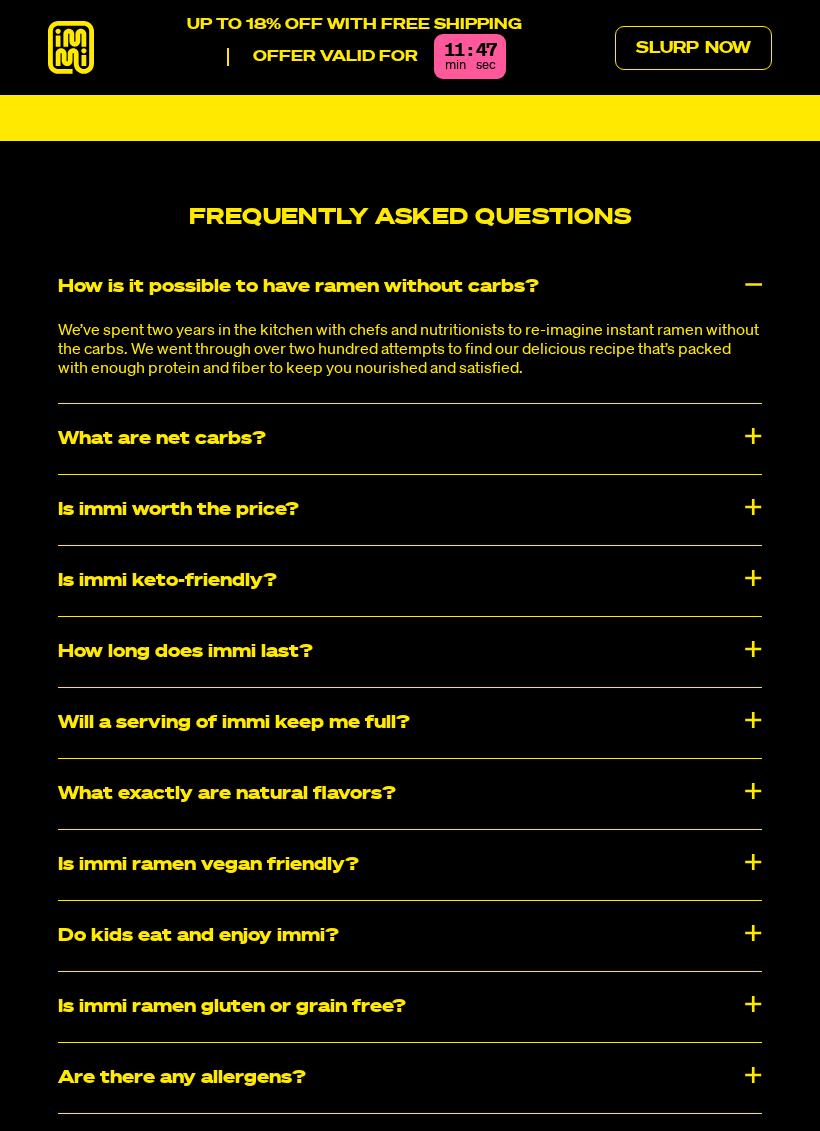 click on "Is immi ramen vegan friendly?" at bounding box center (410, 865) 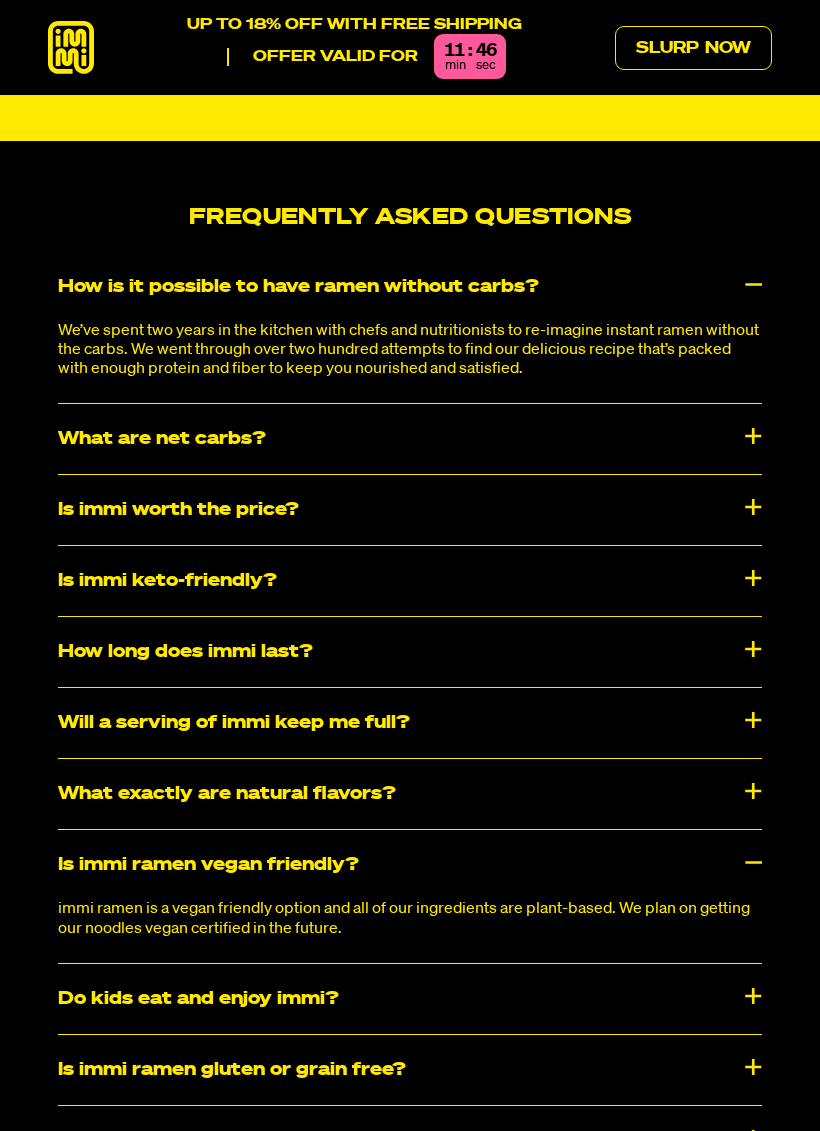 click on "What exactly are natural flavors?" at bounding box center (410, 794) 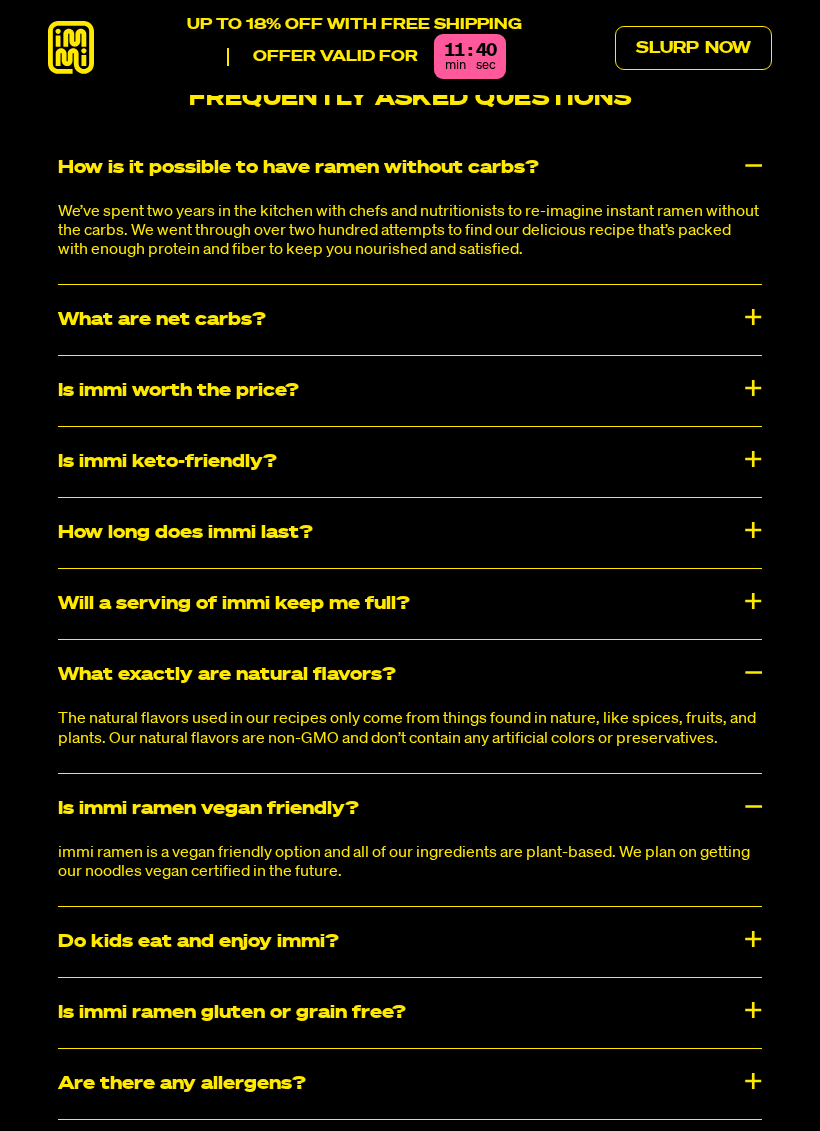 scroll, scrollTop: 8889, scrollLeft: 0, axis: vertical 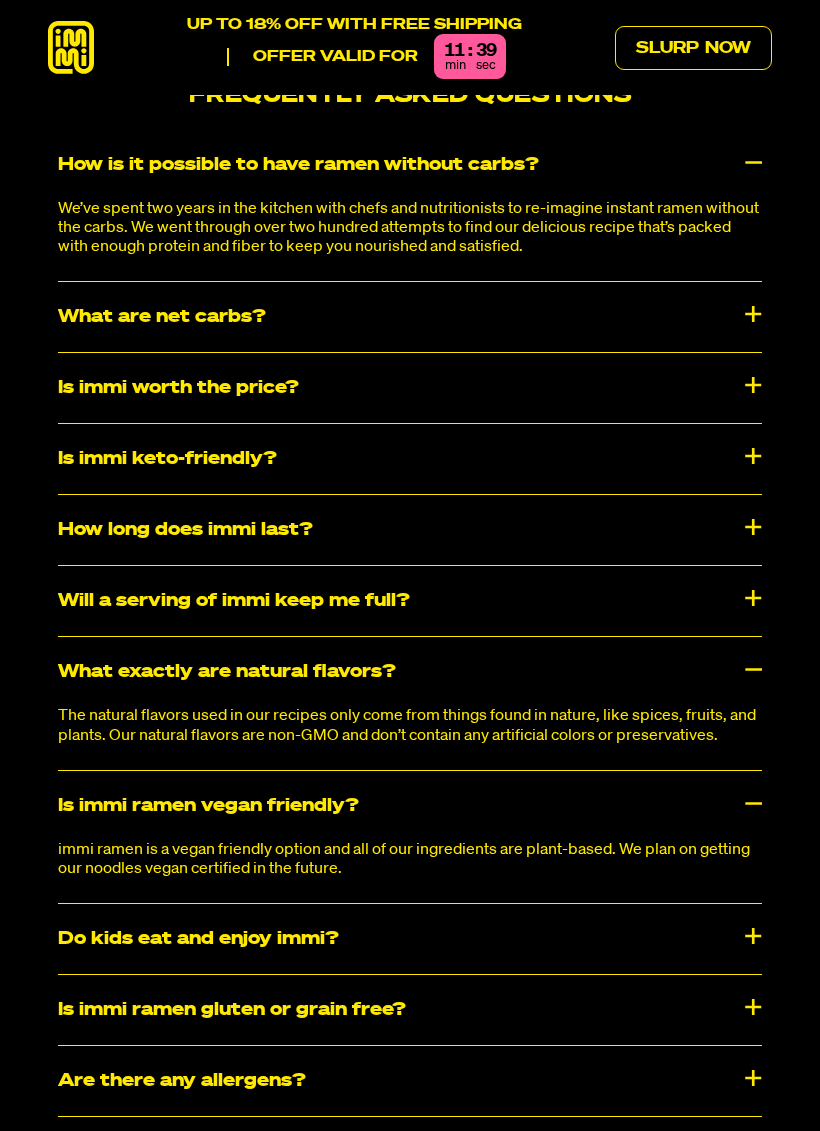 click on "Is immi ramen vegan friendly?" at bounding box center [410, 806] 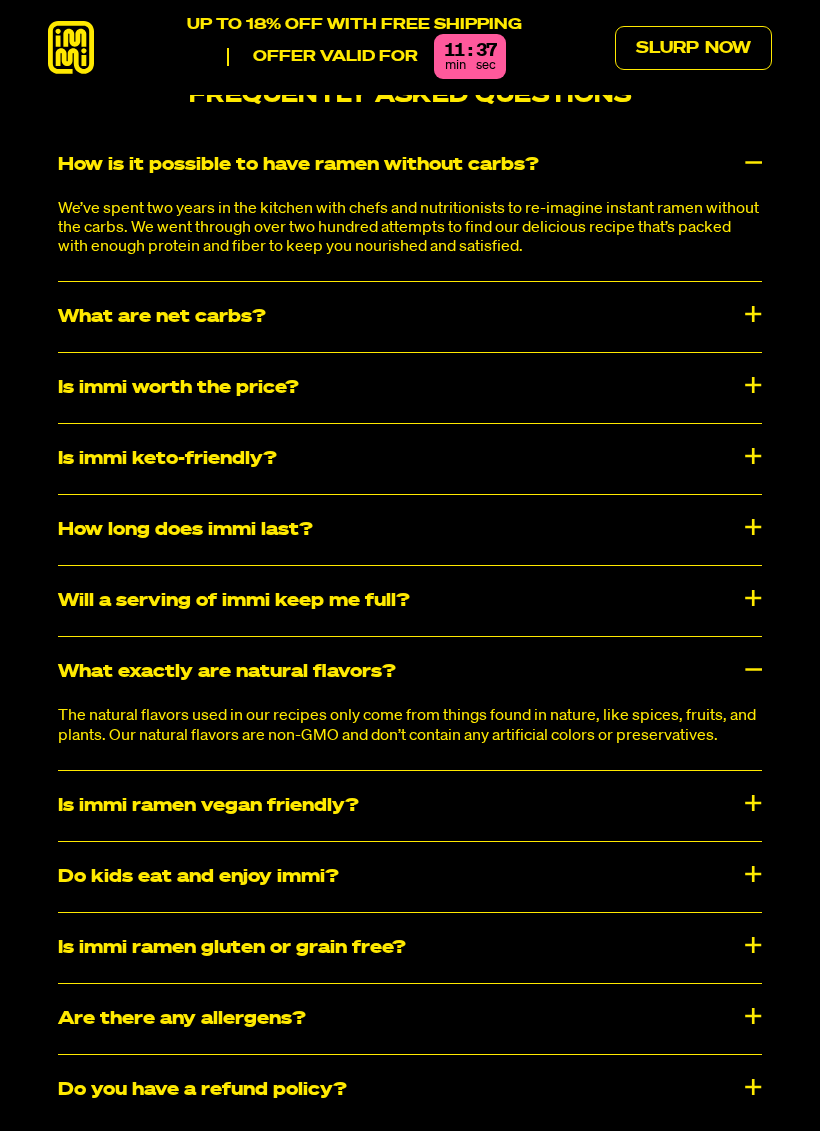 click on "Is immi ramen vegan friendly?" at bounding box center (410, 806) 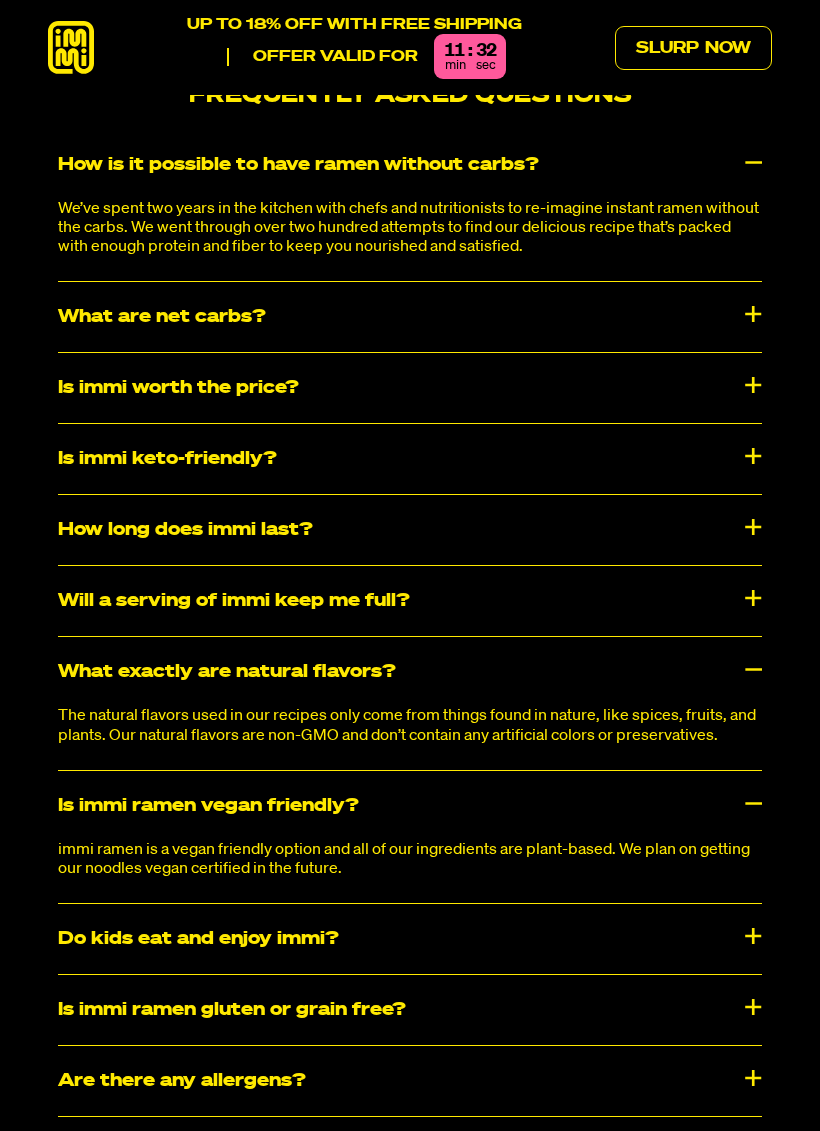 click on "Frequently Asked Questions
How is it possible to have ramen without carbs?
We’ve spent two years in the kitchen with chefs and nutritionists to re-imagine instant ramen without the carbs. We went through over two hundred attempts to find our delicious recipe that’s packed with enough protein and fiber to keep you nourished and satisfied.
What are net carbs?
Net carbs = total carbs - fiber. Each serving of immi ramen has 3-5g of net carbs. Not all carbs are the same. Specifically, the fiber in immi ramen is great for your digestive health and doesn’t raise your blood sugar.
Is immi worth the price?
fam@immieats.com
Is immi keto-friendly?" at bounding box center [410, 645] 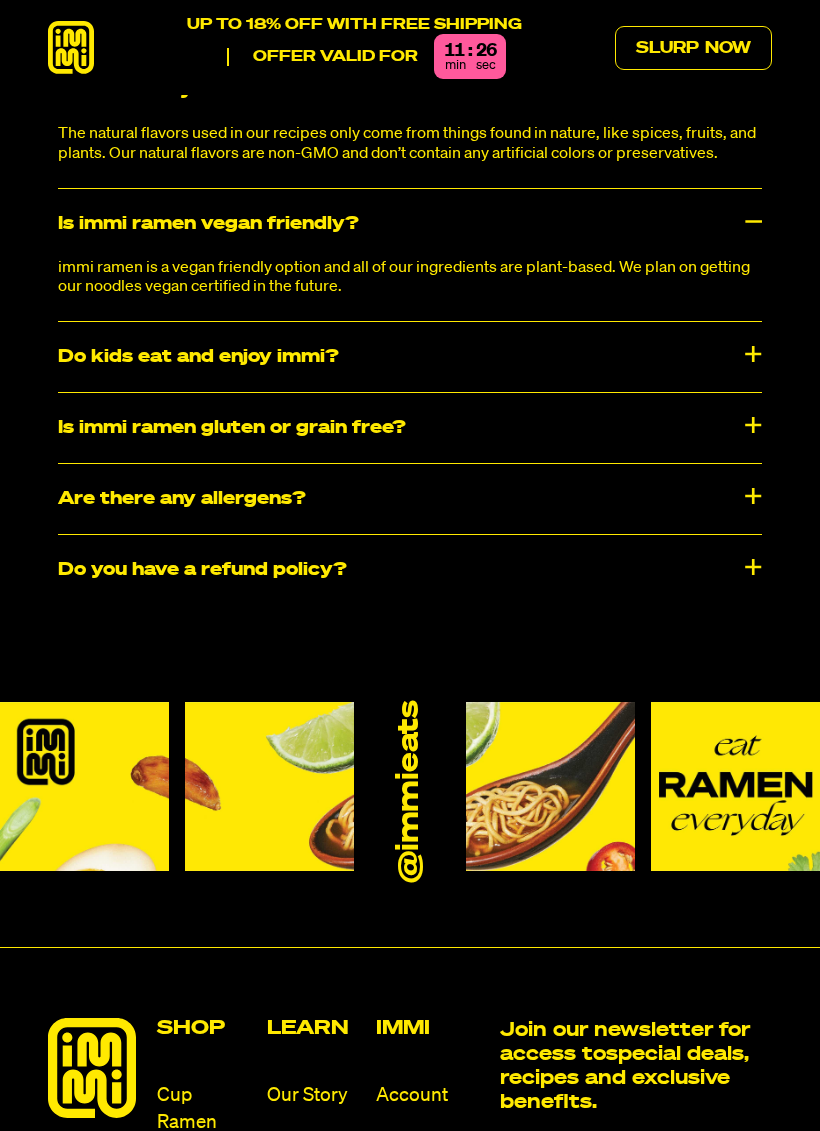 scroll, scrollTop: 9473, scrollLeft: 0, axis: vertical 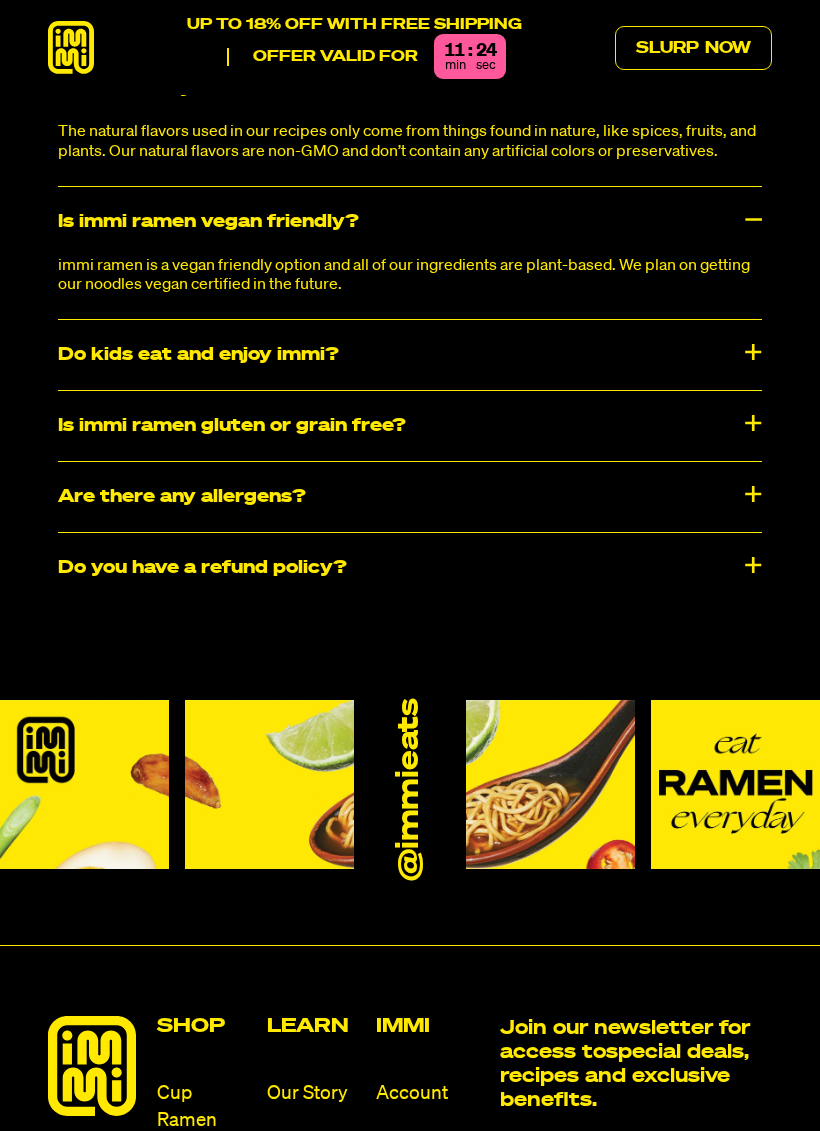 click at bounding box center [735, 784] 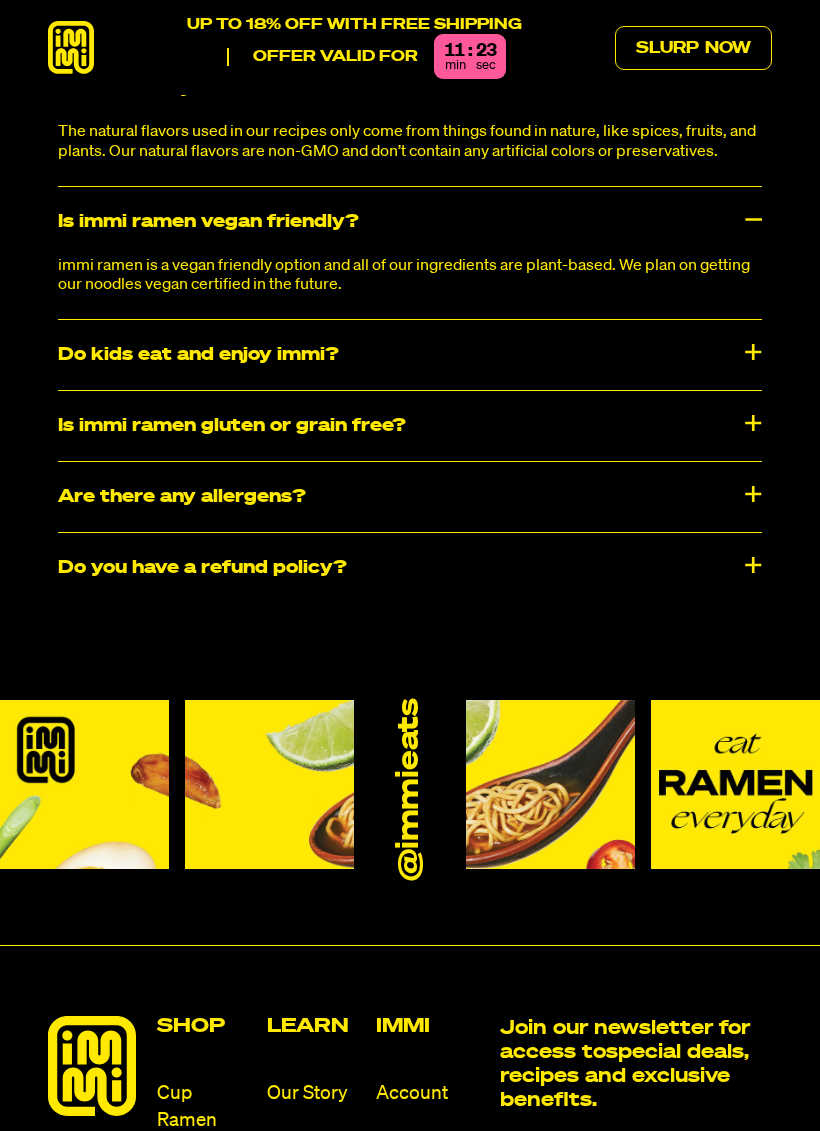 click at bounding box center (735, 784) 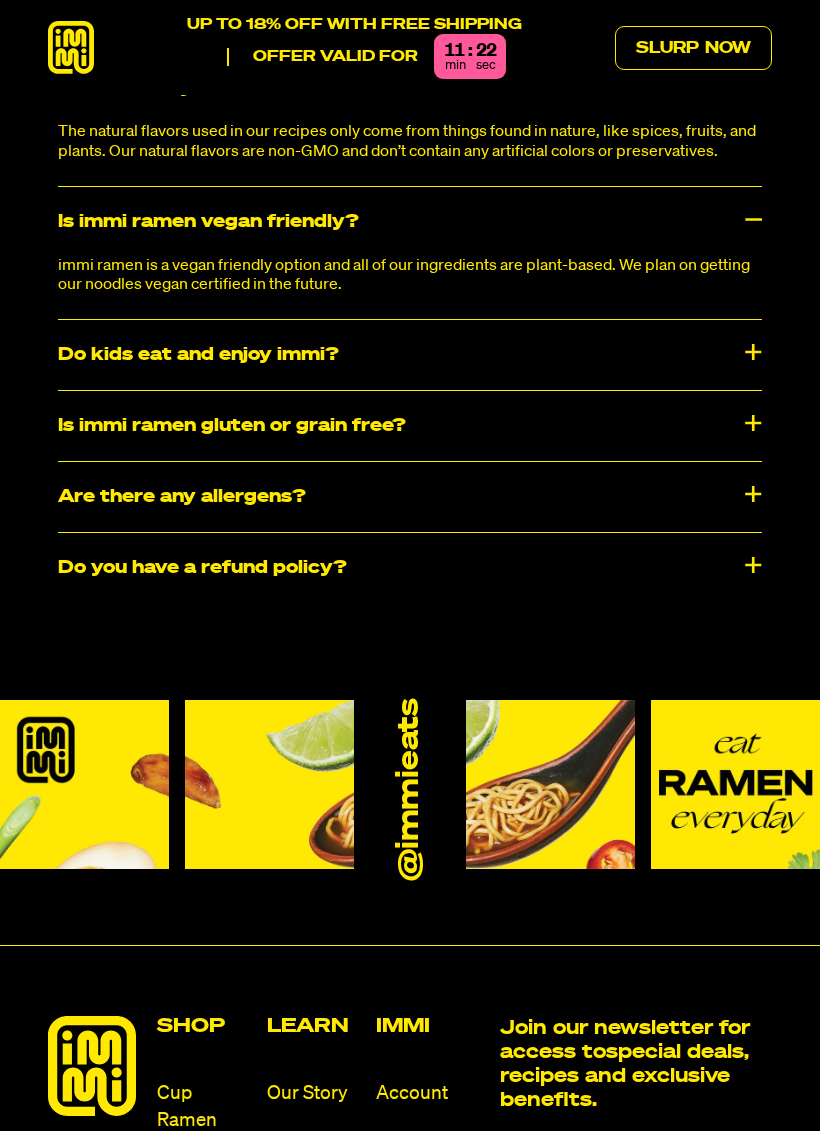 click at bounding box center (735, 784) 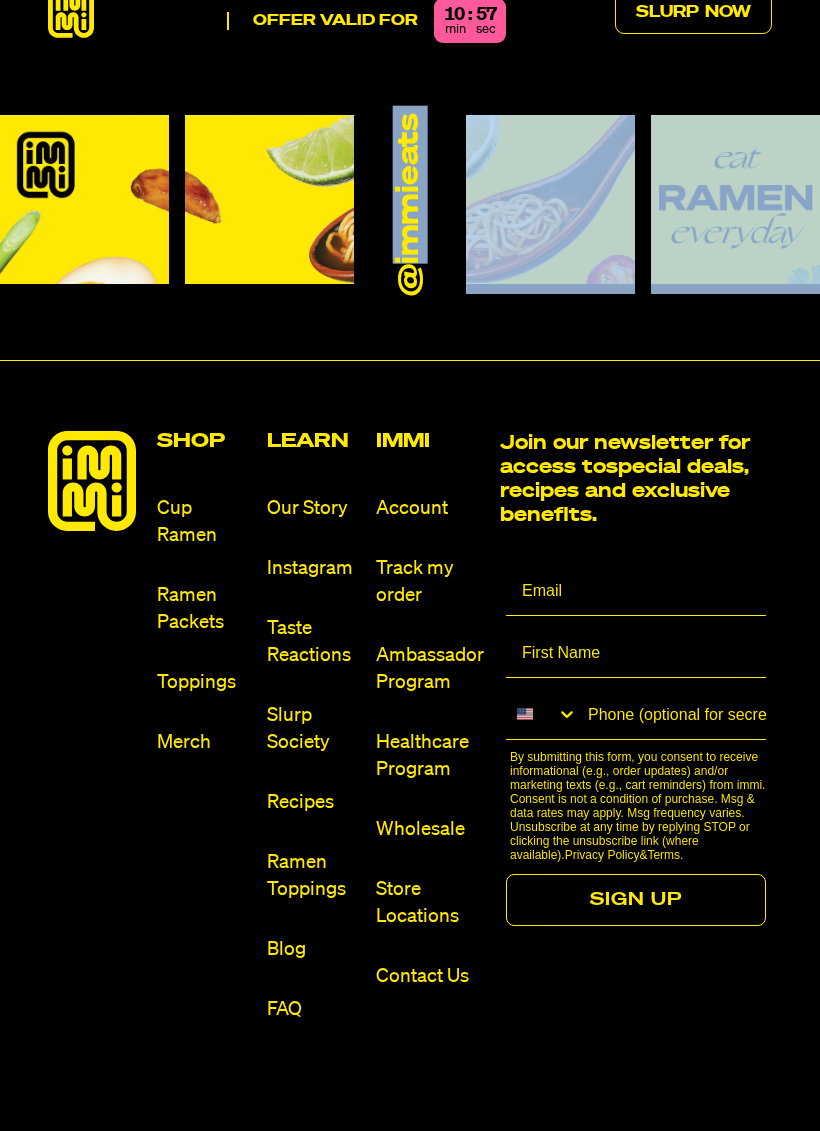 scroll, scrollTop: 10062, scrollLeft: 0, axis: vertical 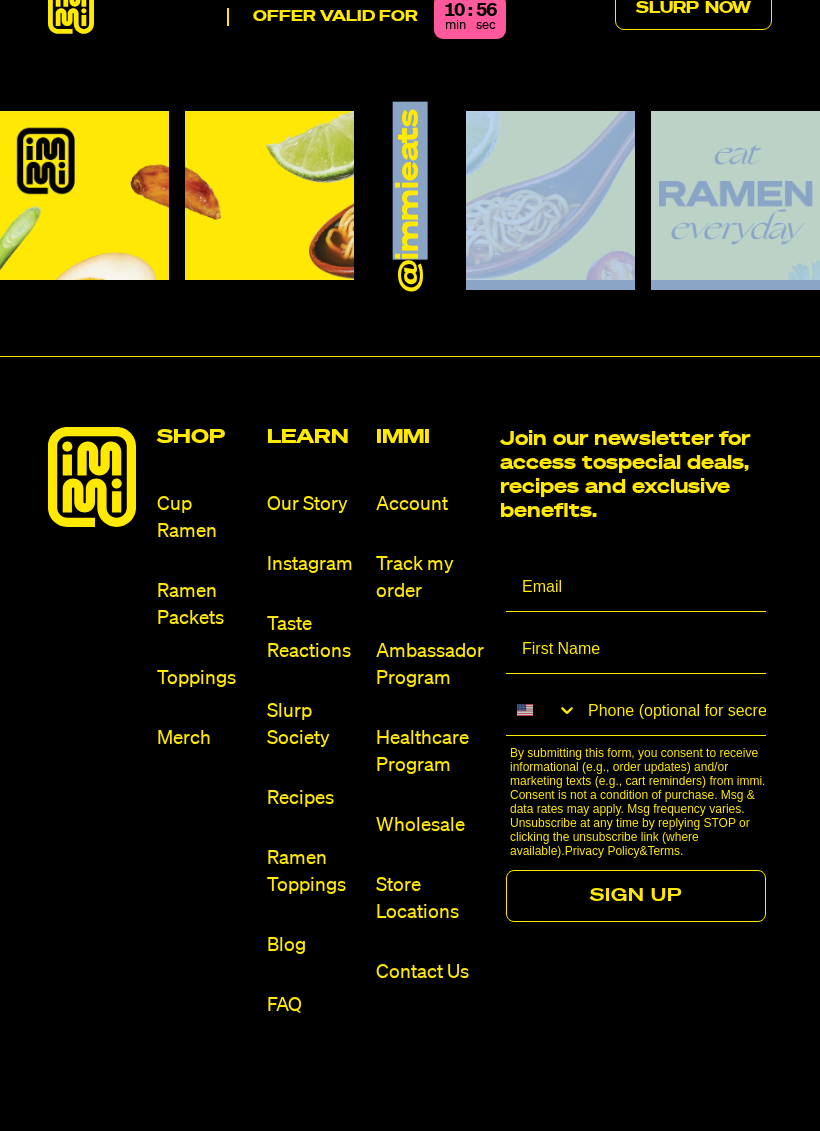 click on "Ramen Packets" at bounding box center (203, 605) 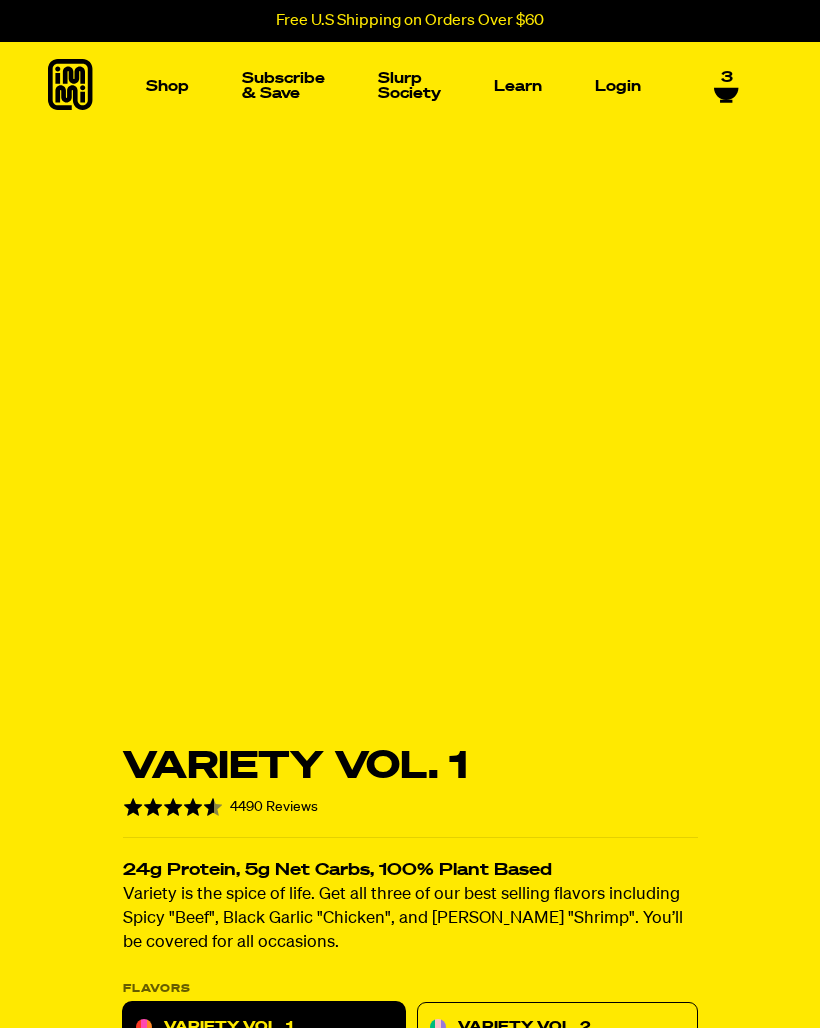 scroll, scrollTop: 0, scrollLeft: 0, axis: both 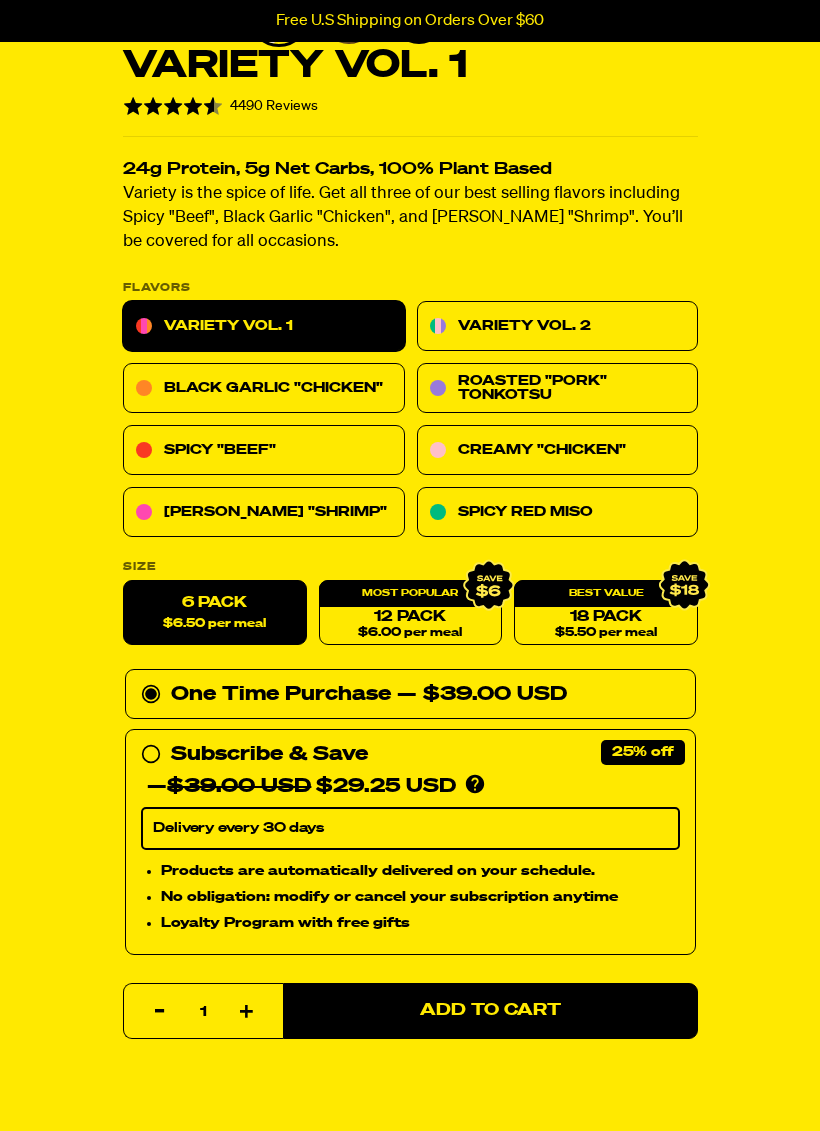 click on "6 Pack $6.50 per meal" at bounding box center (215, 613) 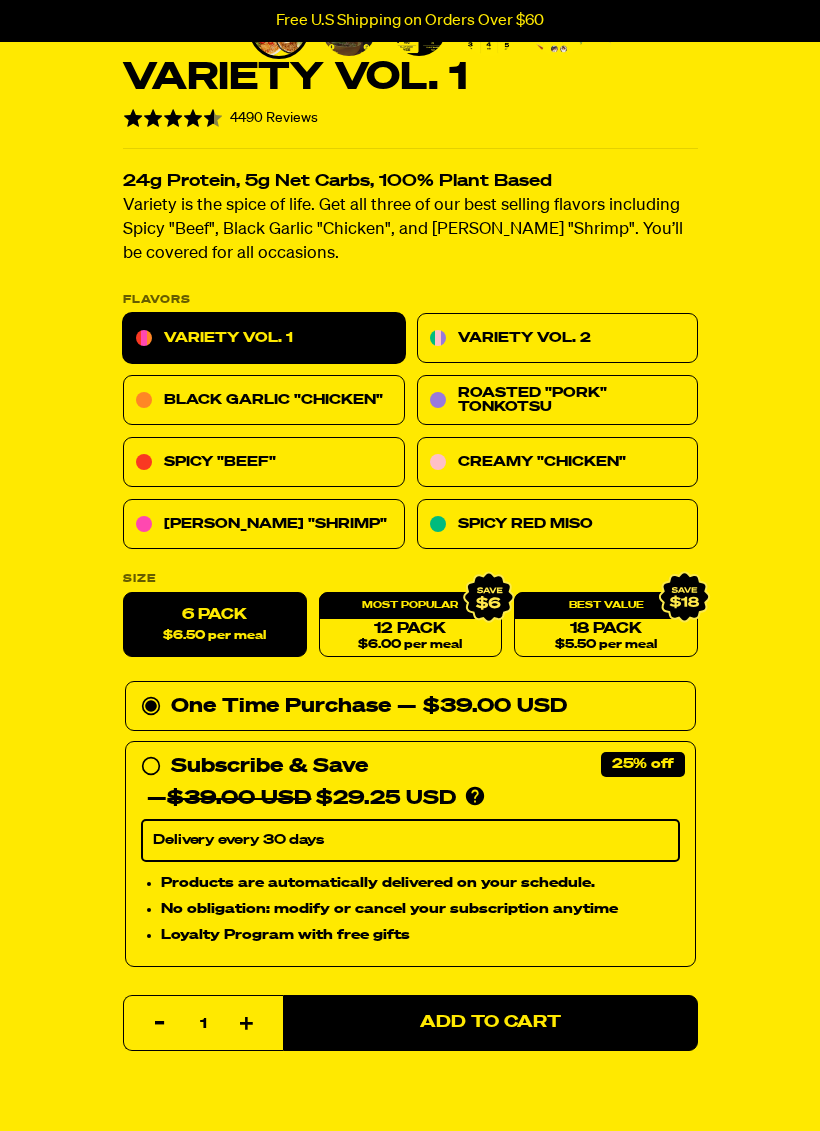 scroll, scrollTop: 539, scrollLeft: 0, axis: vertical 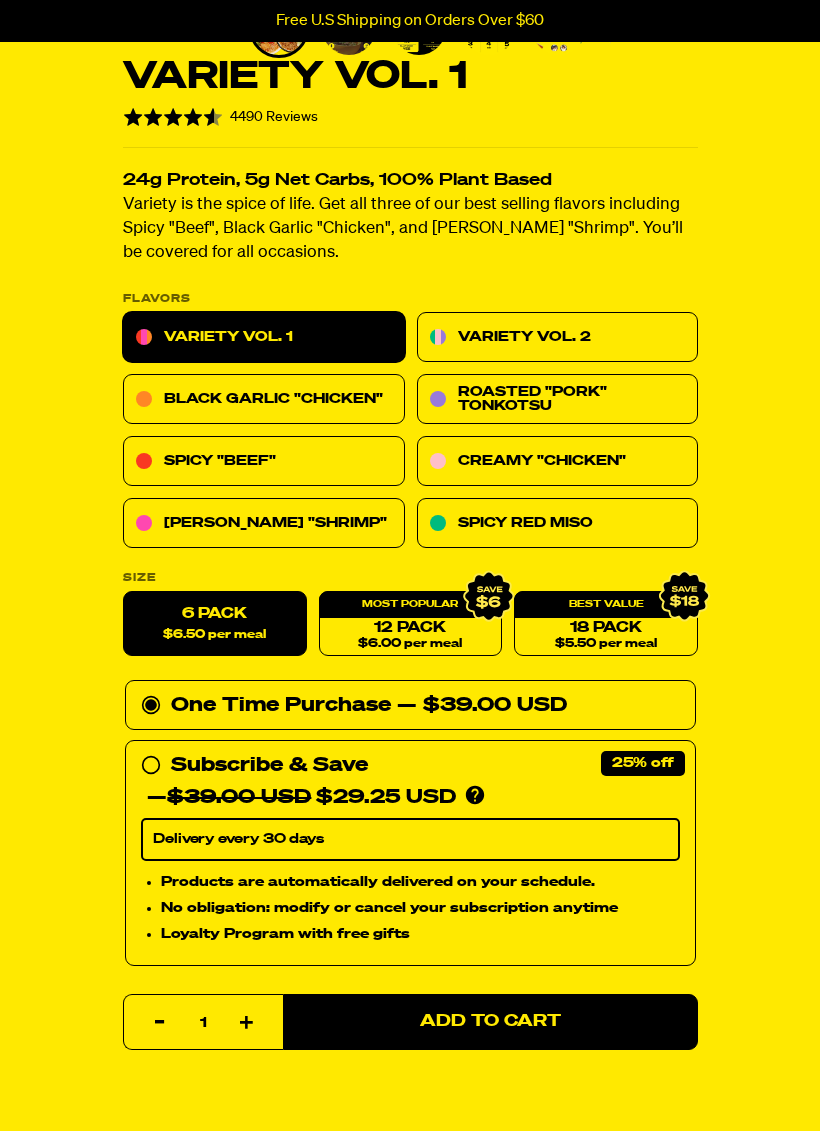 click on "Creamy "Chicken"" at bounding box center (557, 462) 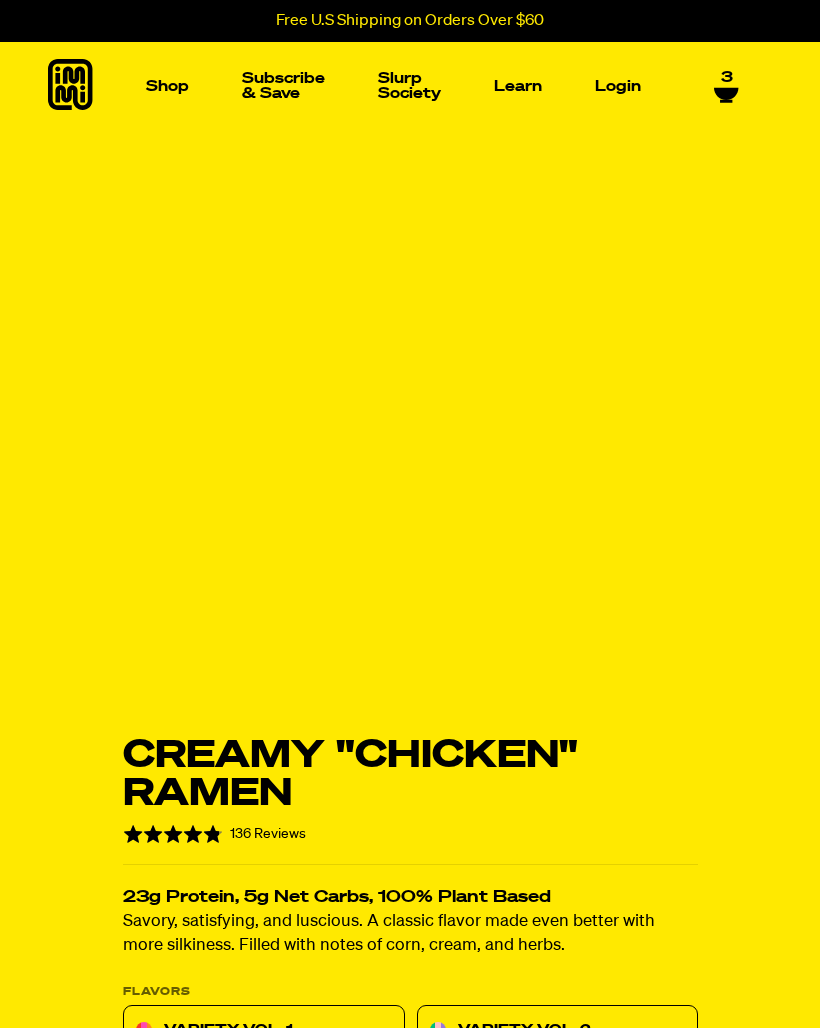 scroll, scrollTop: 0, scrollLeft: 0, axis: both 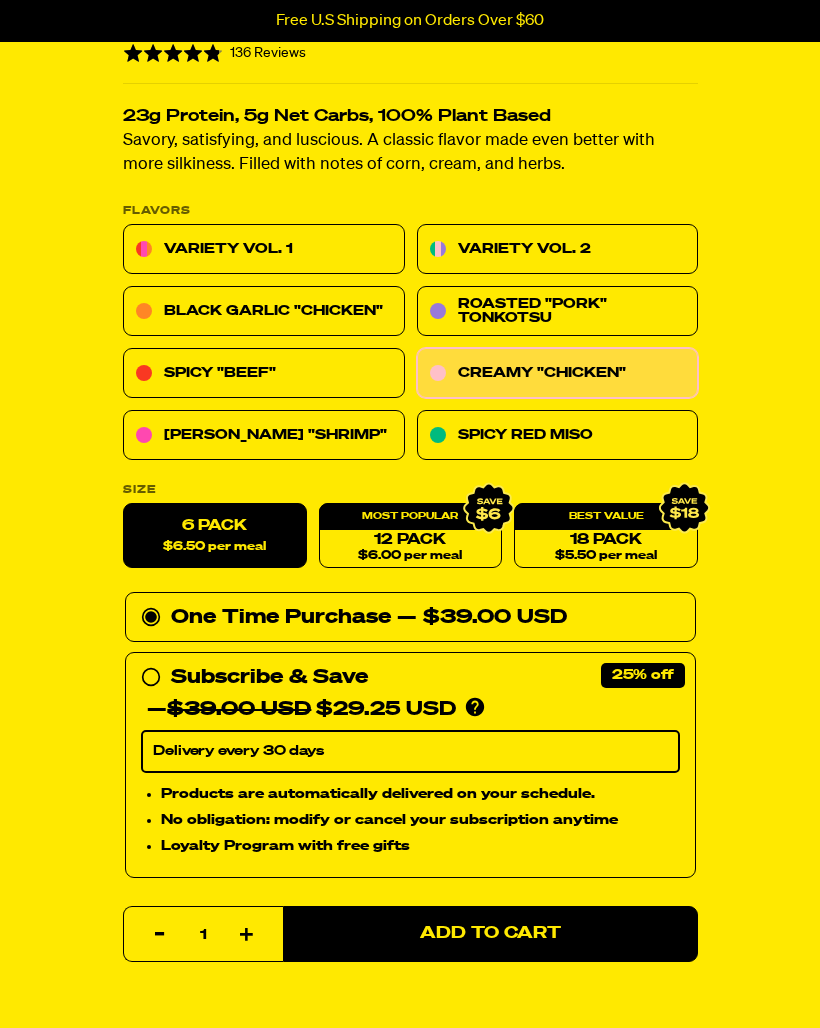 click on "6 Pack $6.50 per meal" at bounding box center (215, 536) 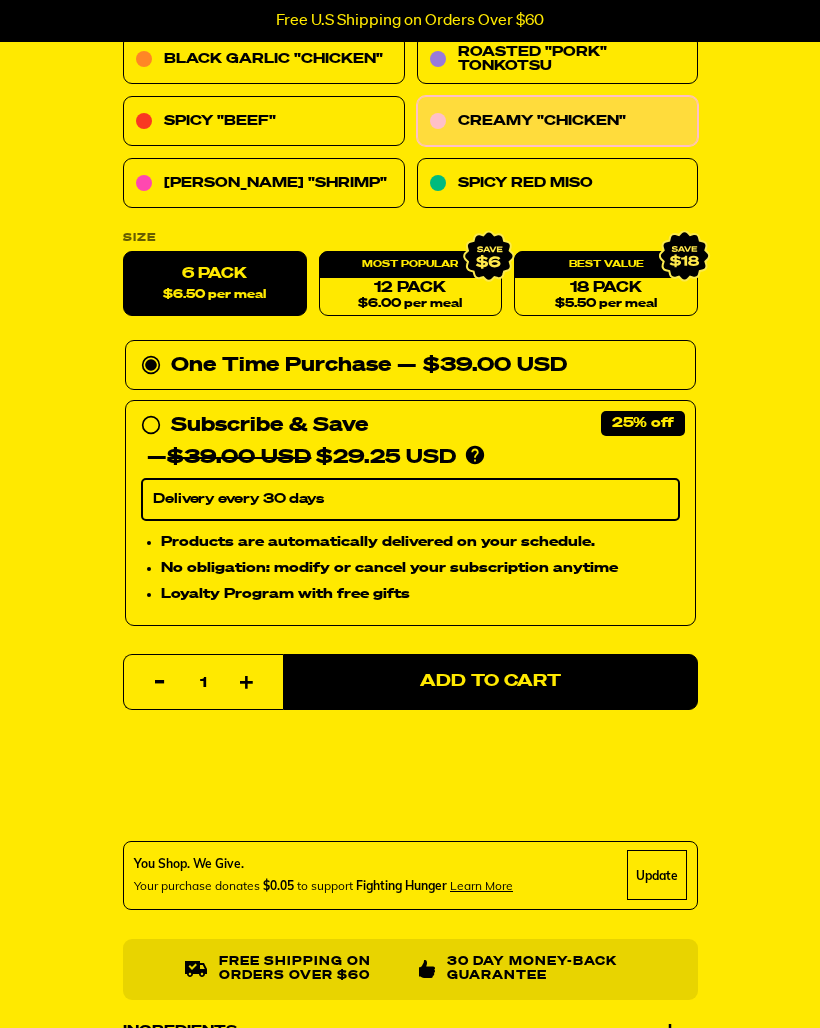 scroll, scrollTop: 892, scrollLeft: 0, axis: vertical 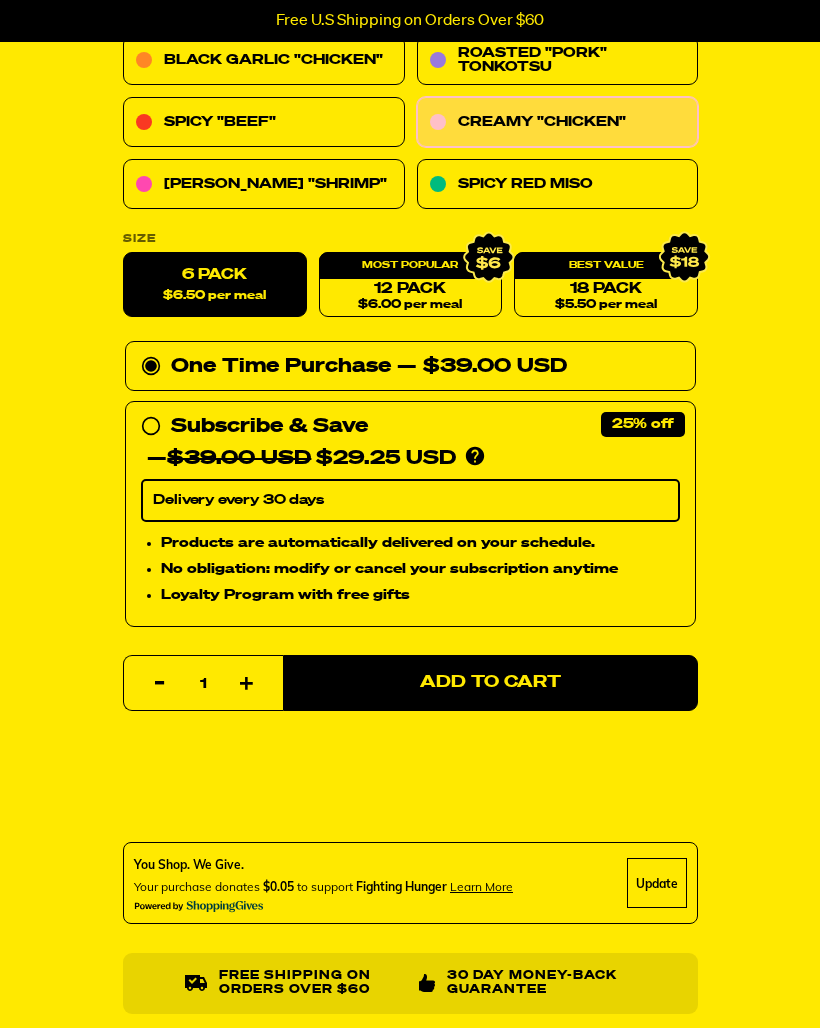 click on "Add to Cart" at bounding box center (490, 683) 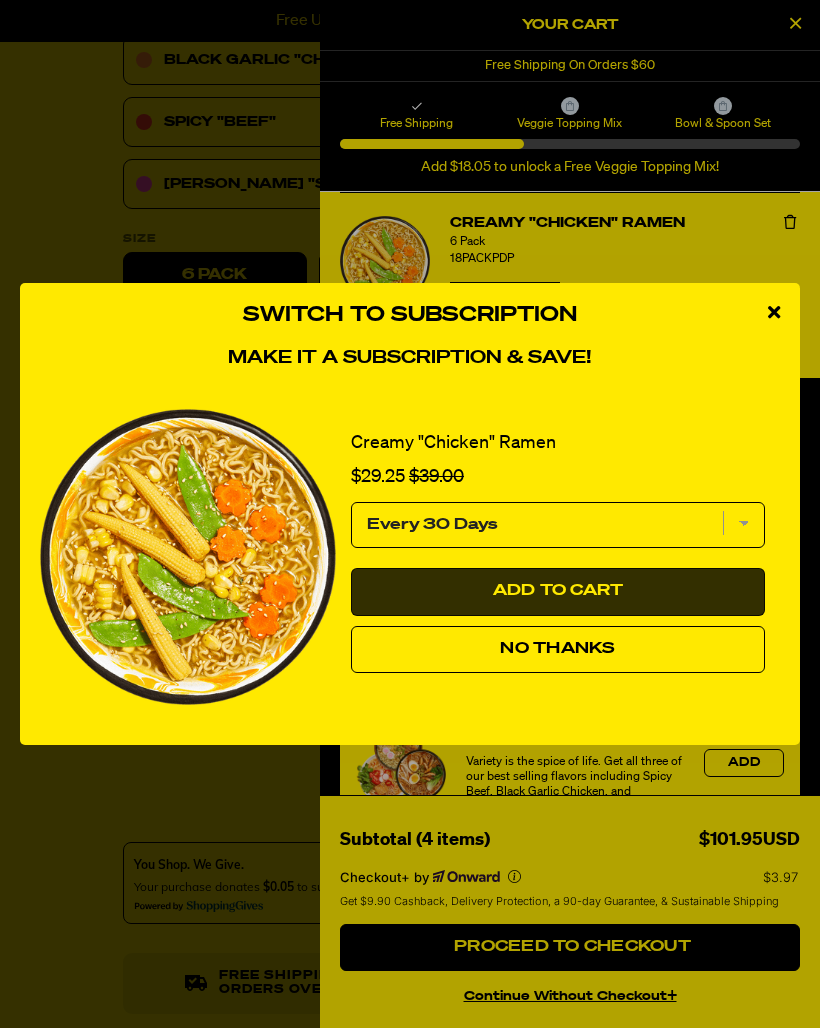 click on "Add to Cart" at bounding box center [558, 592] 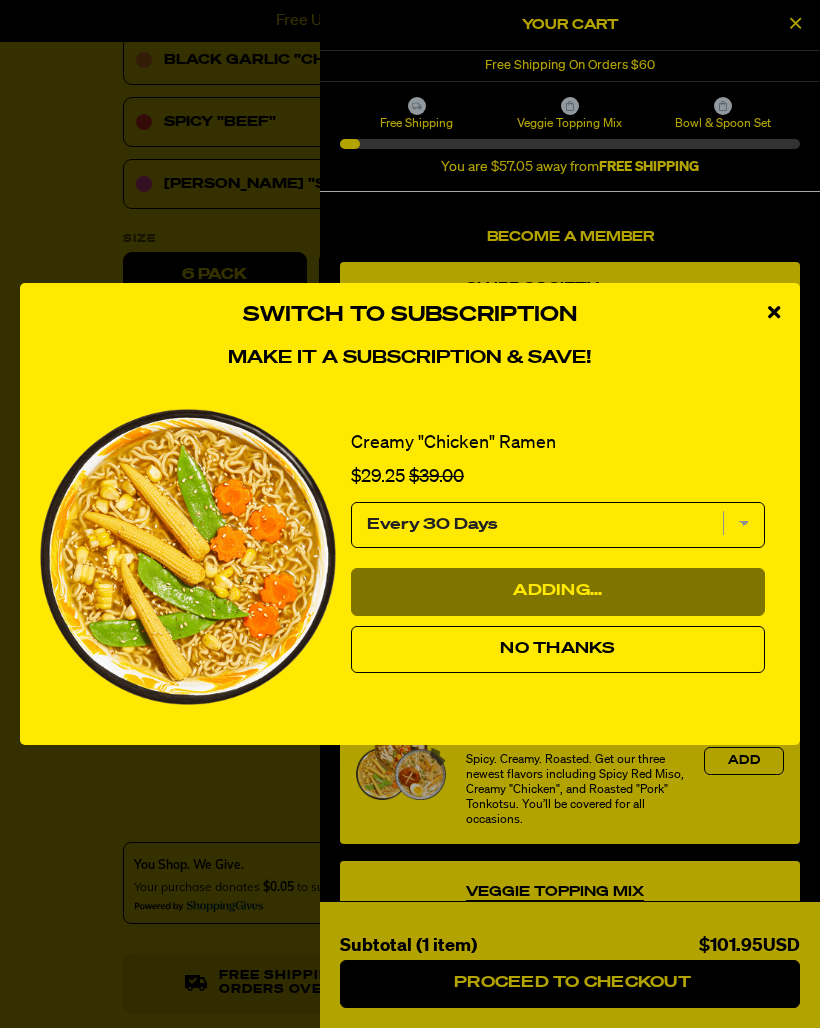select on "Every 30 Days" 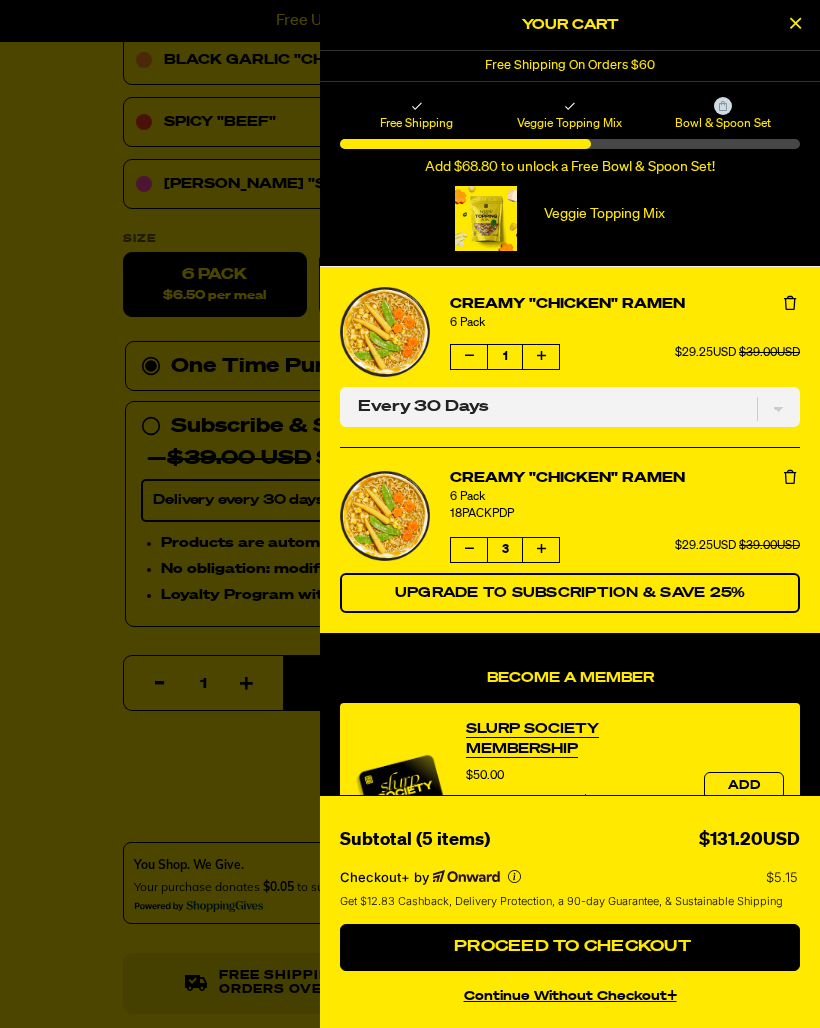 click at bounding box center (469, 357) 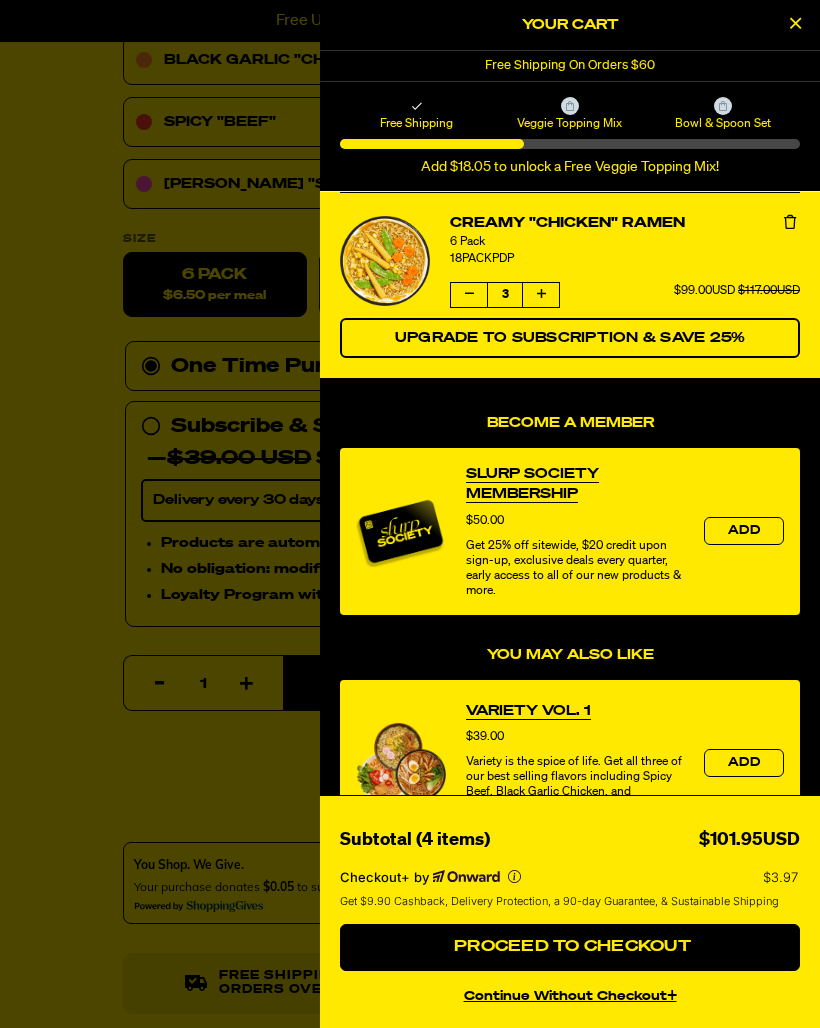 scroll, scrollTop: 0, scrollLeft: 0, axis: both 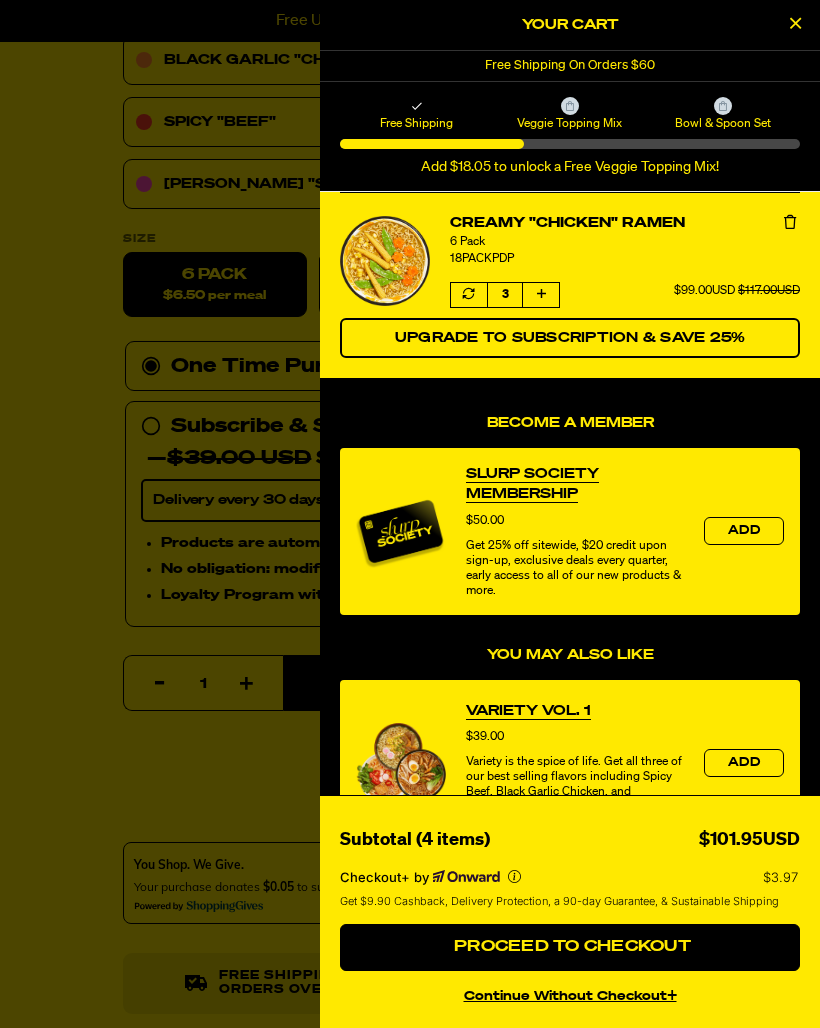 click at bounding box center (469, 295) 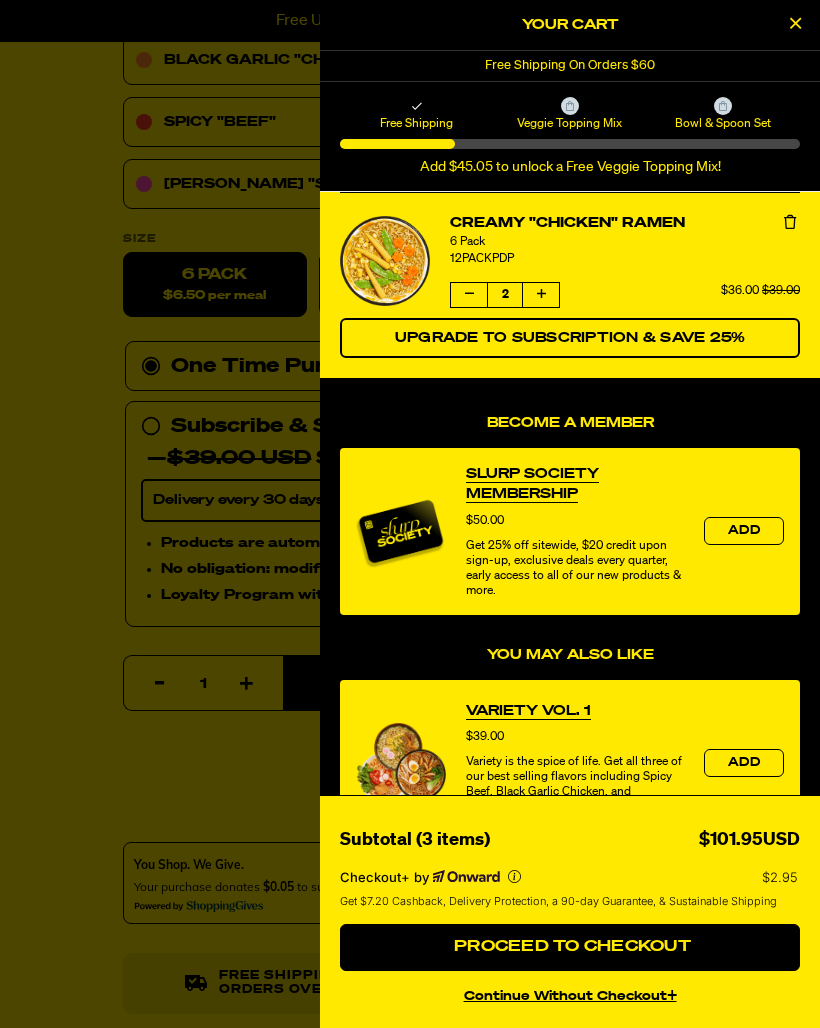 click at bounding box center (469, 295) 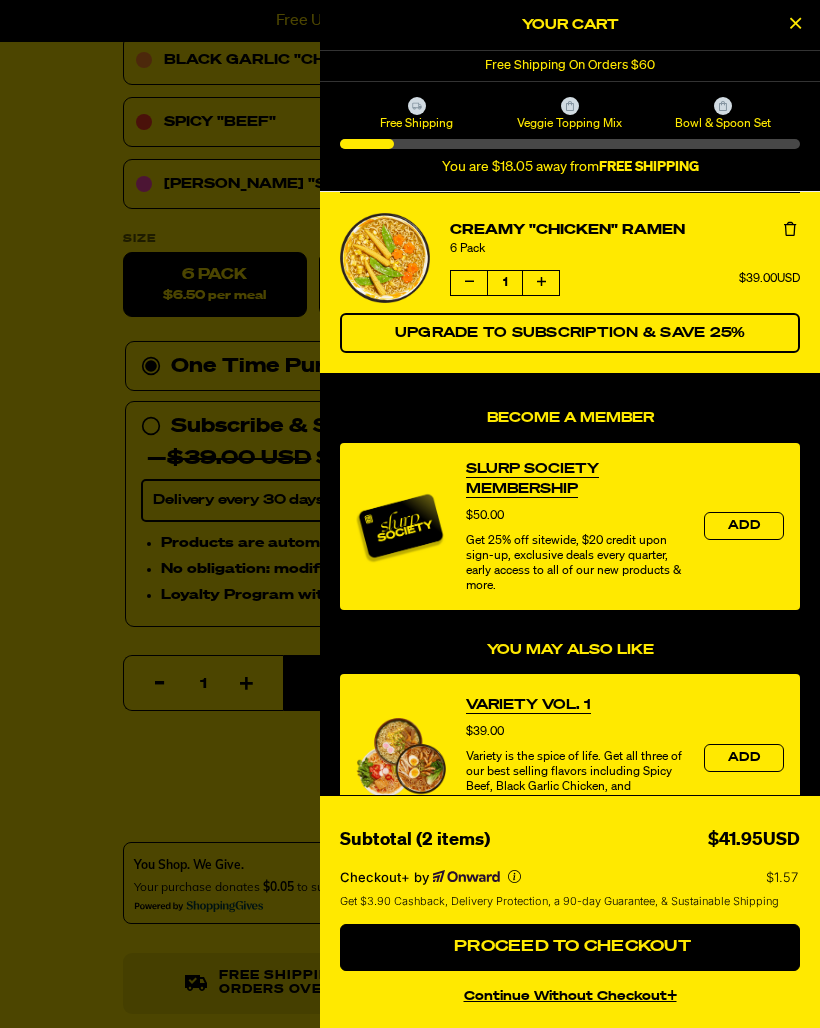 click on "Proceed to Checkout" at bounding box center [570, 947] 